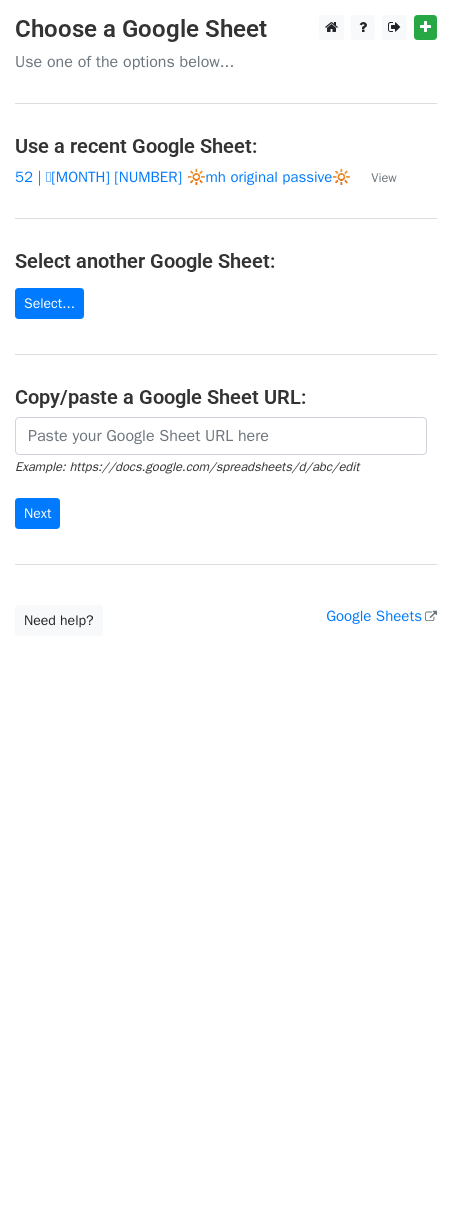 scroll, scrollTop: 0, scrollLeft: 0, axis: both 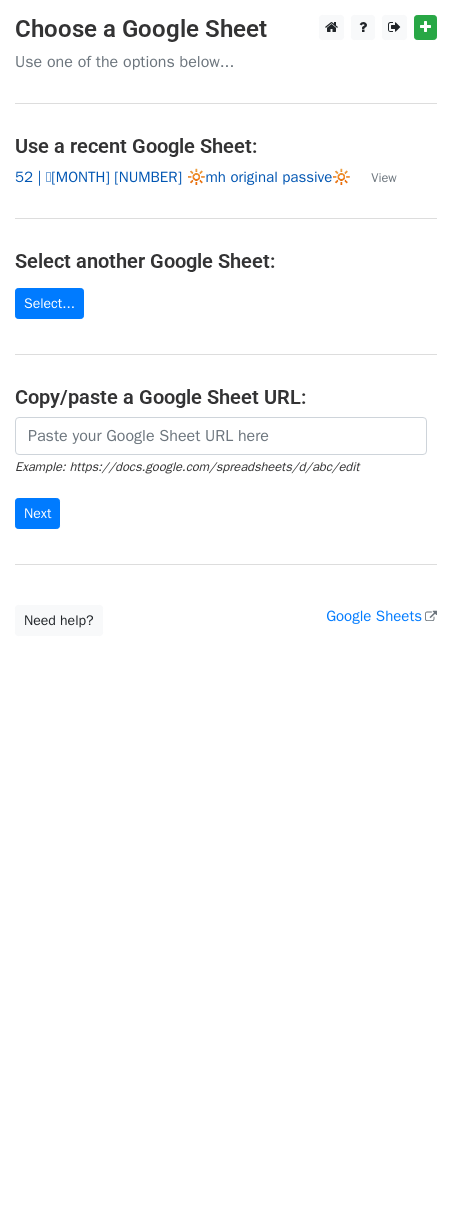 click on "52 | 🩷[MONTH] [NUMBER] 🔆mh original passive🔆" at bounding box center [183, 177] 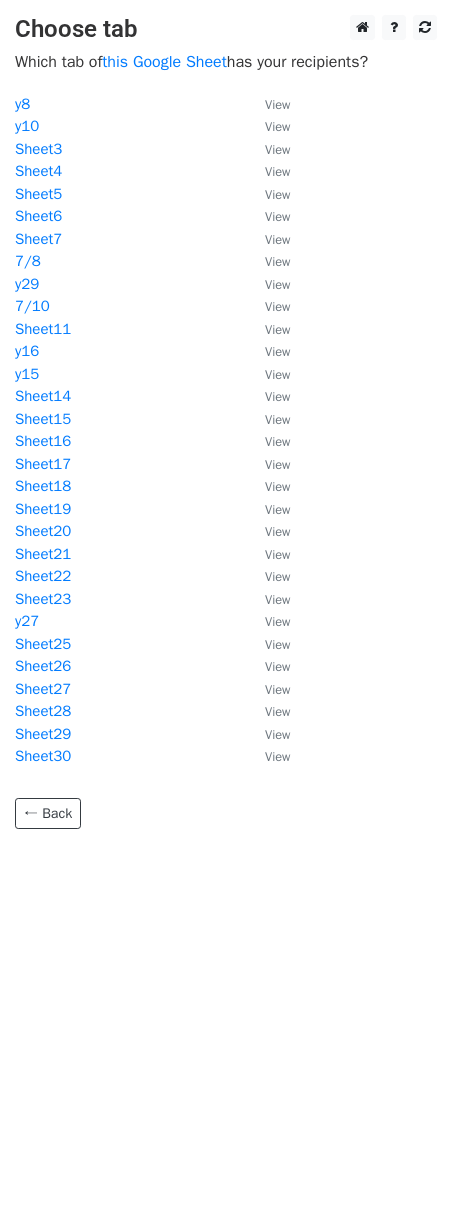 scroll, scrollTop: 0, scrollLeft: 0, axis: both 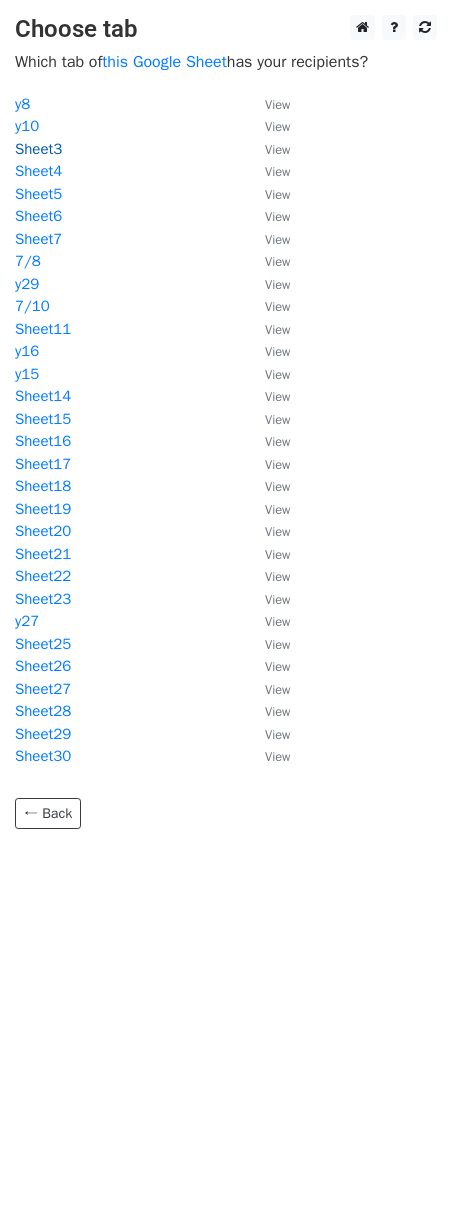 click on "Sheet3" at bounding box center [38, 149] 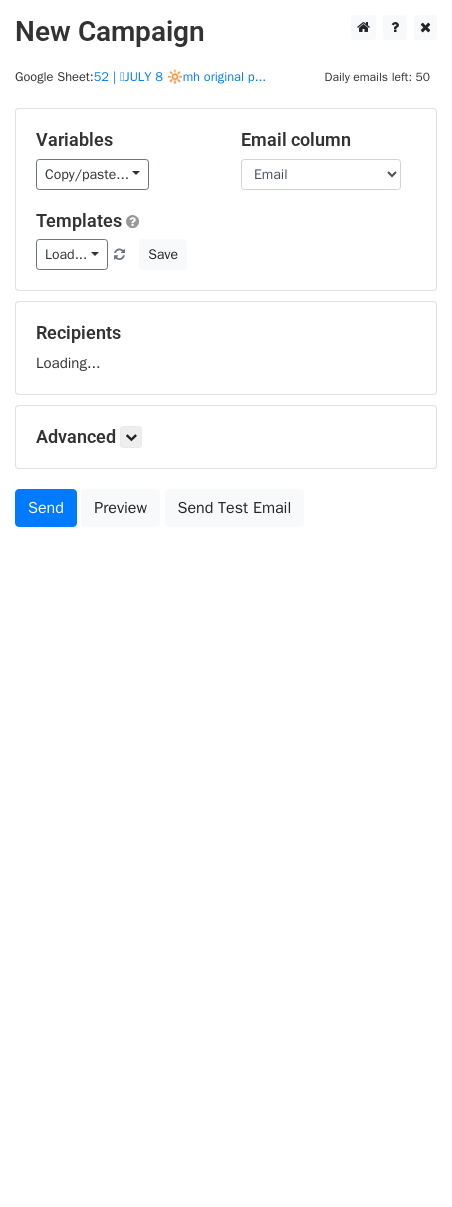 scroll, scrollTop: 0, scrollLeft: 0, axis: both 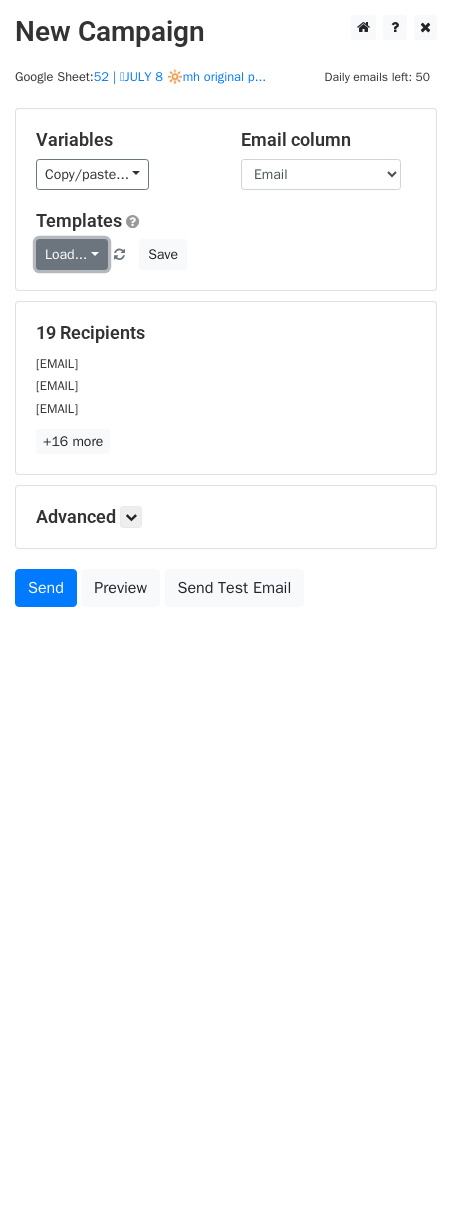 click on "Load..." at bounding box center [72, 254] 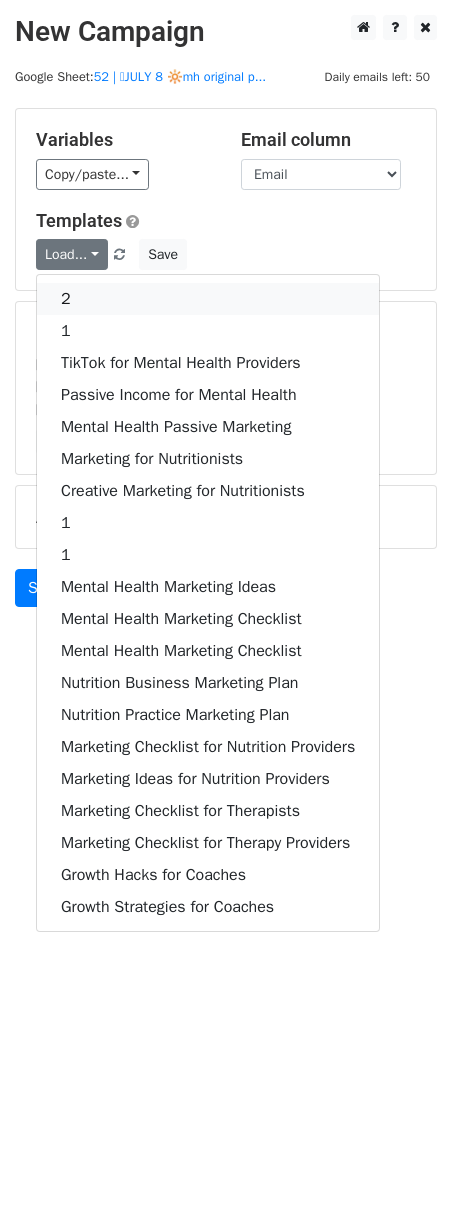 click on "2" at bounding box center [208, 299] 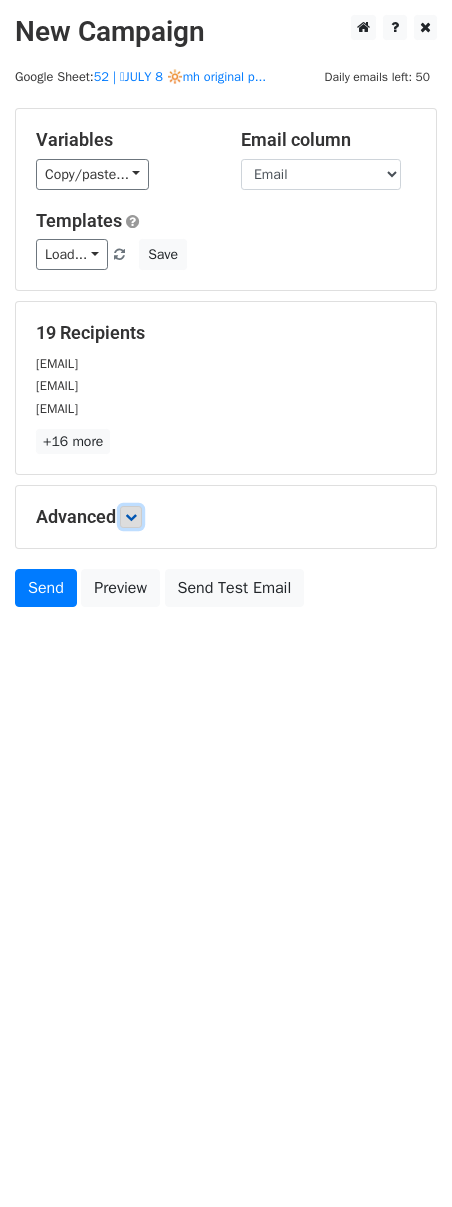 click at bounding box center [131, 517] 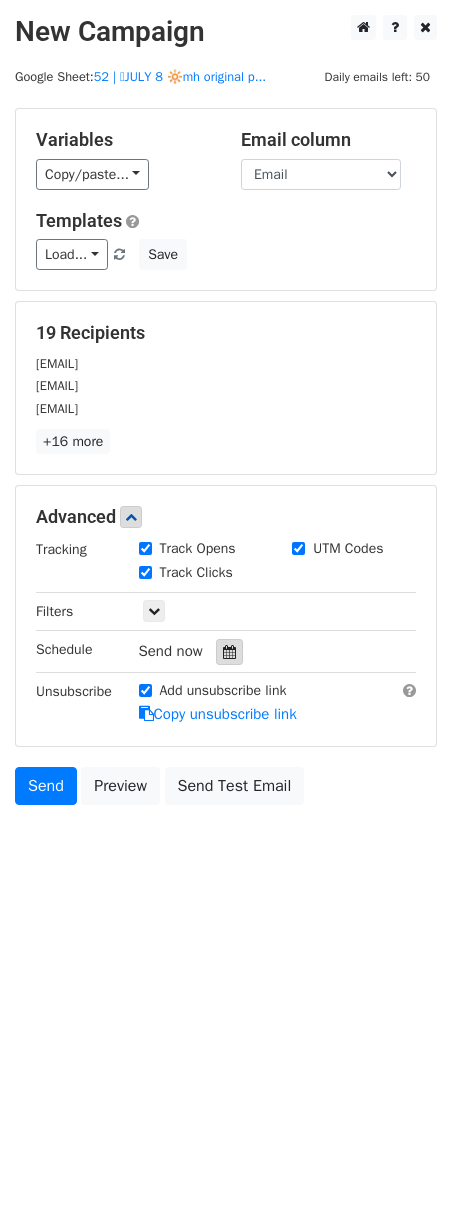click at bounding box center (229, 652) 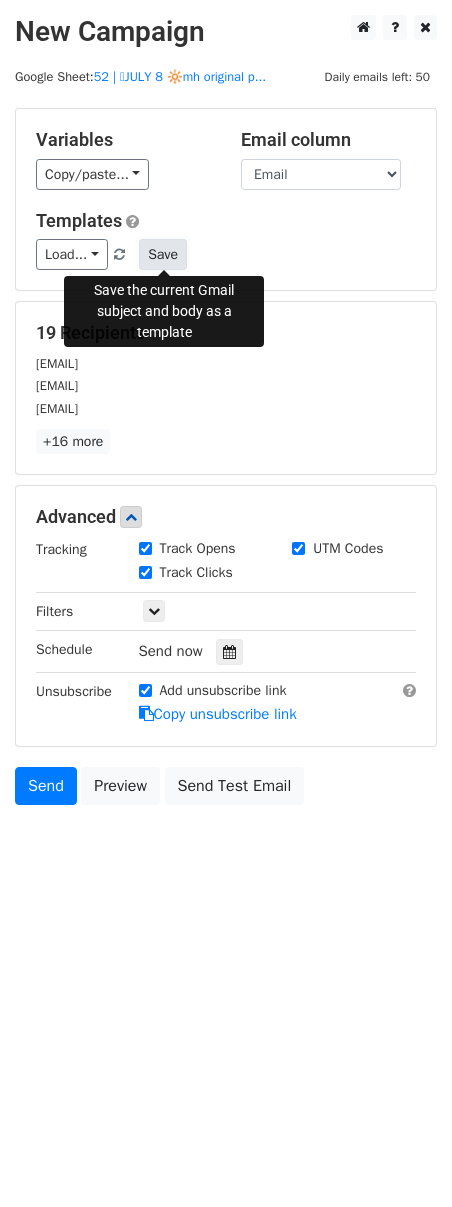 click on "Save" at bounding box center (163, 254) 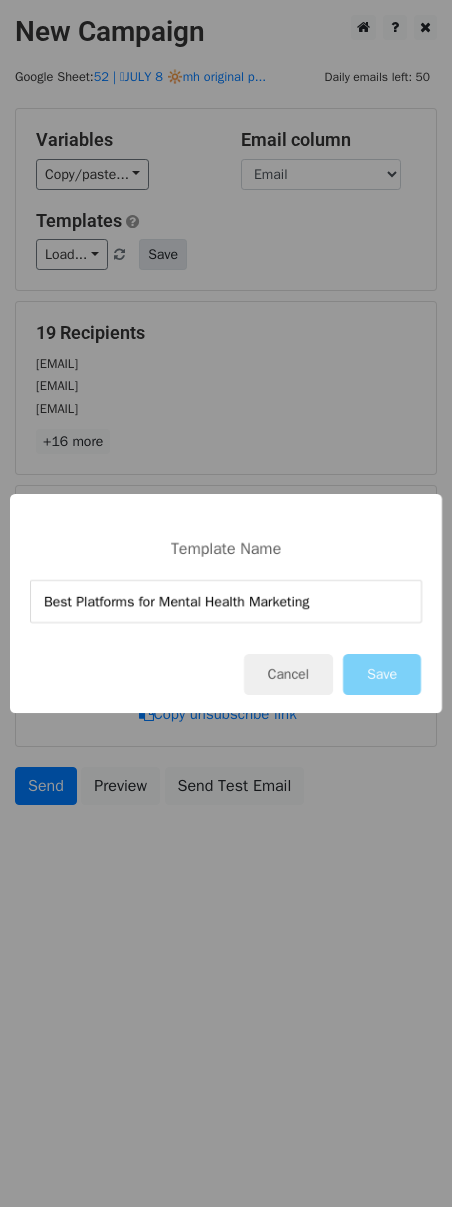 type on "Best Platforms for Mental Health Marketing" 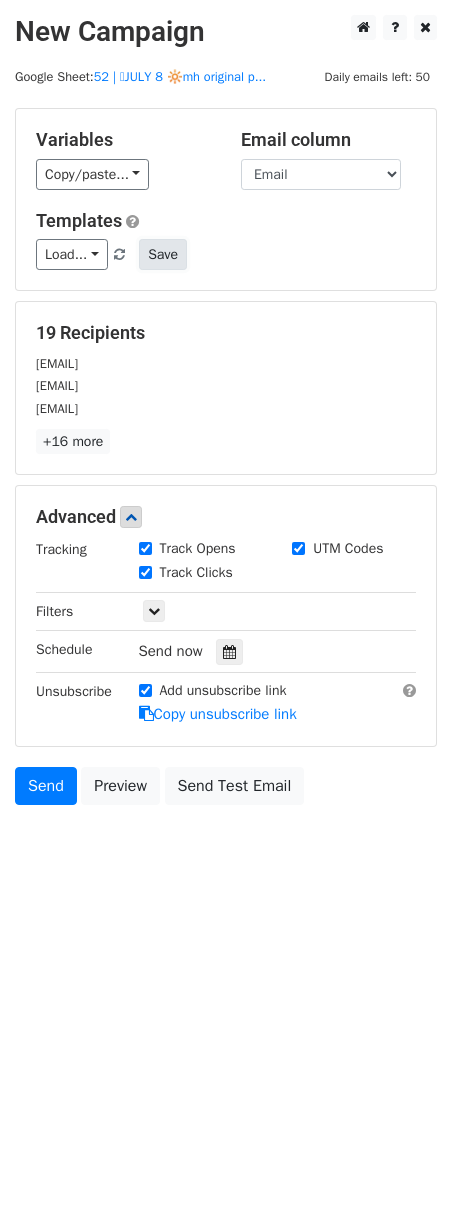 click on "Save" at bounding box center (163, 254) 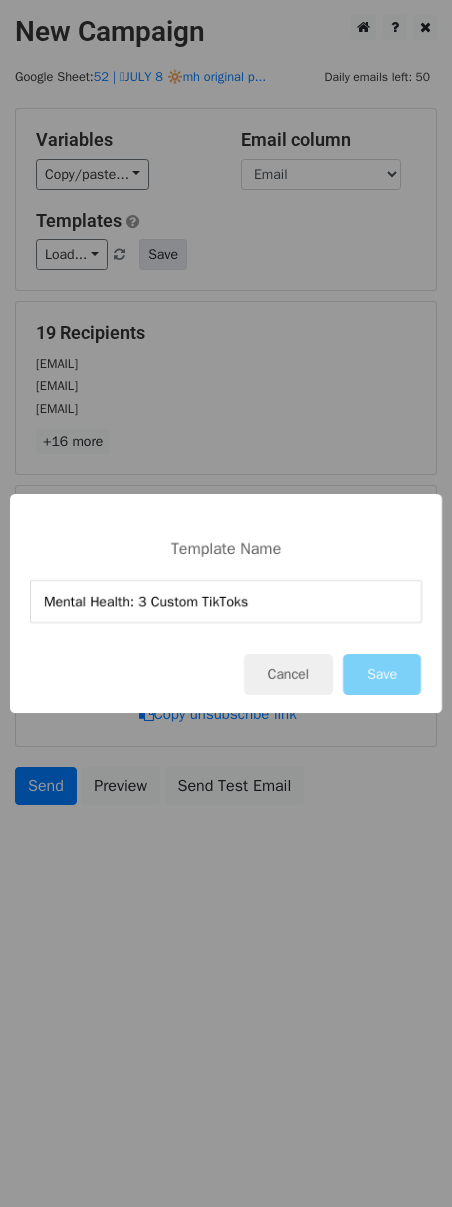 type on "Mental Health: 3 Custom TikToks" 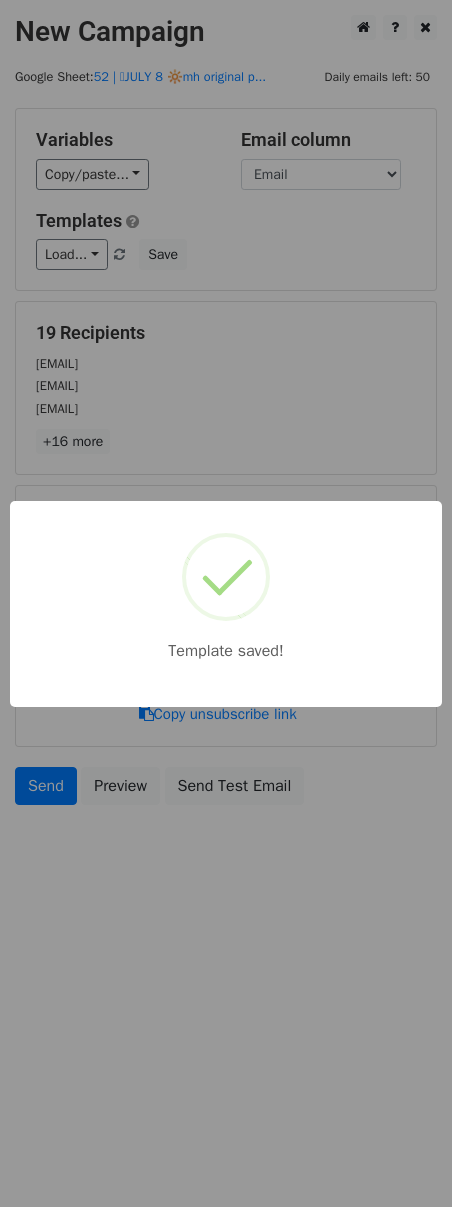drag, startPoint x: 305, startPoint y: 325, endPoint x: 292, endPoint y: 485, distance: 160.52725 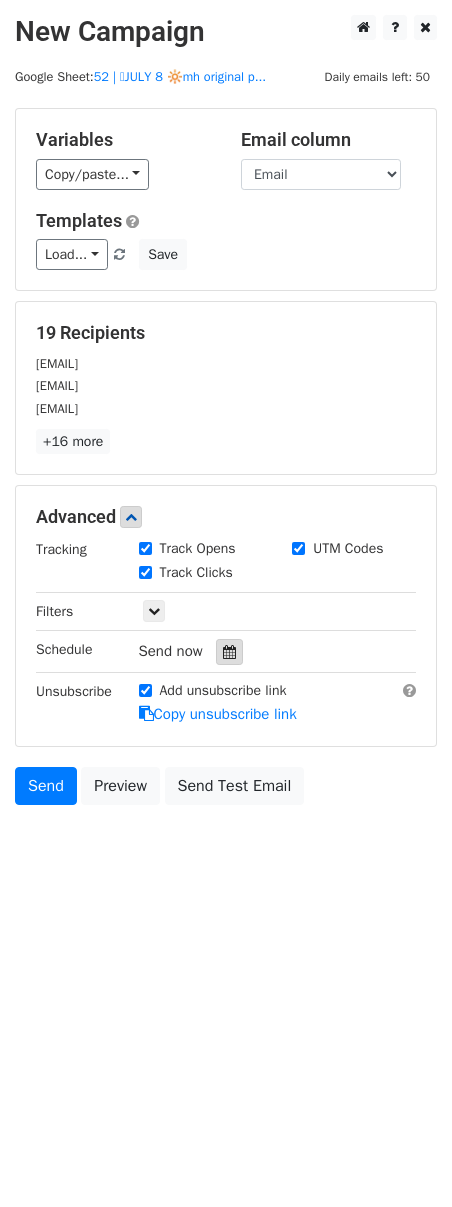 click at bounding box center (229, 652) 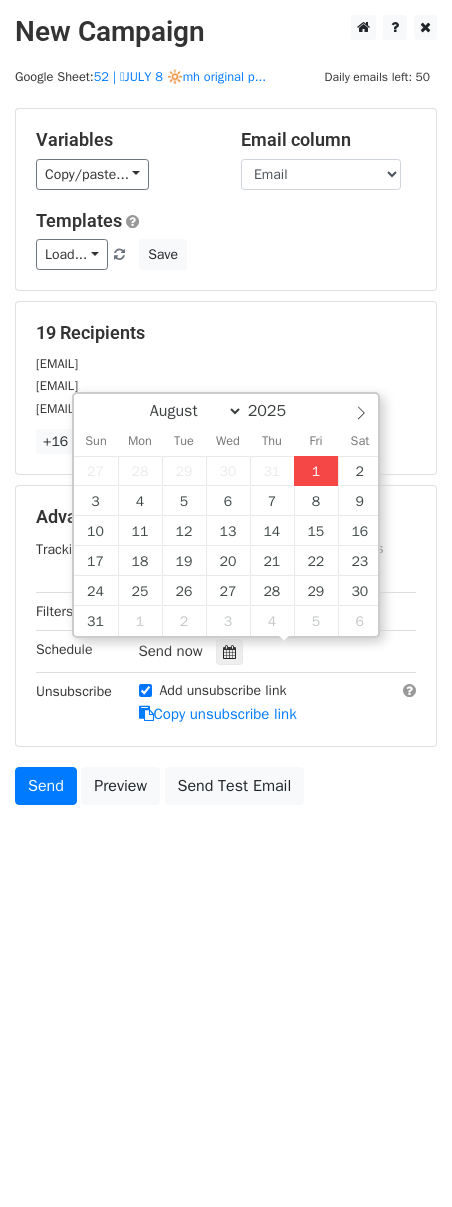 type on "2025-08-01 12:00" 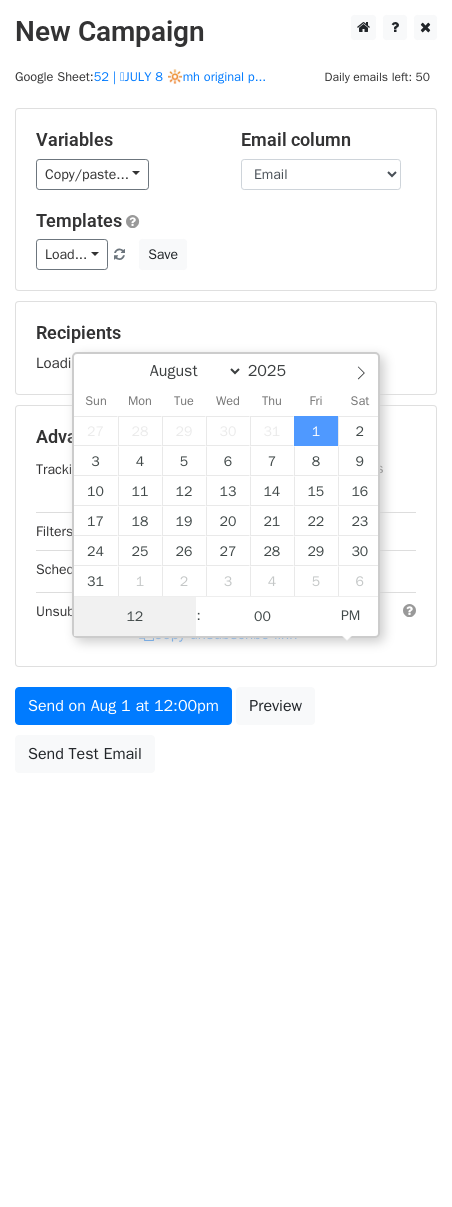 scroll, scrollTop: 1, scrollLeft: 0, axis: vertical 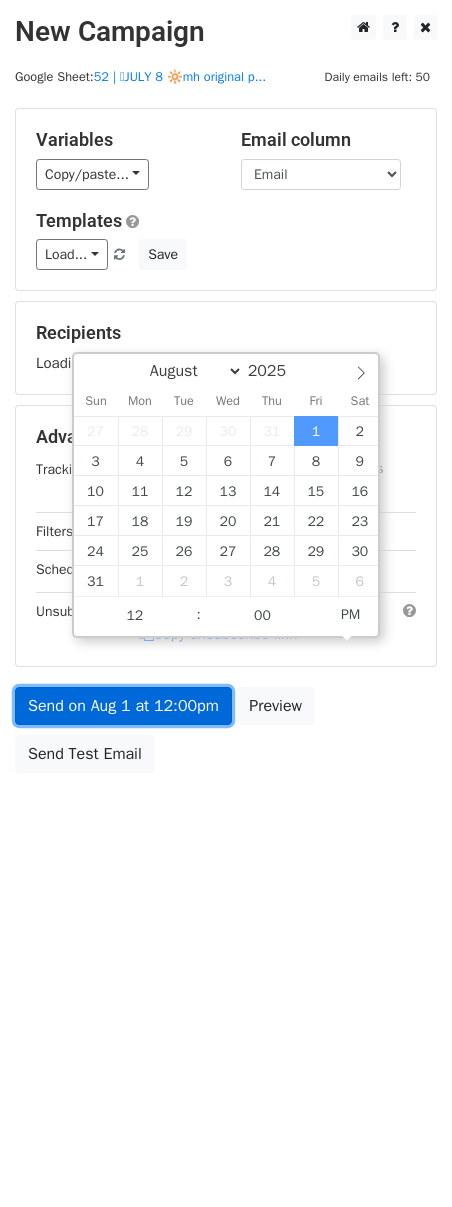 click on "Send on Aug 1 at 12:00pm" at bounding box center (123, 706) 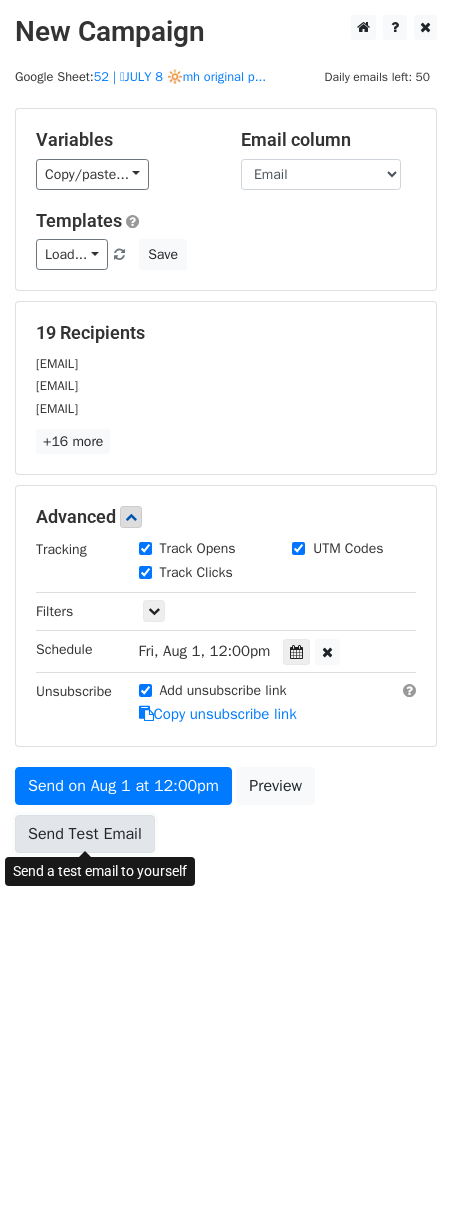 click on "Send Test Email" at bounding box center [85, 834] 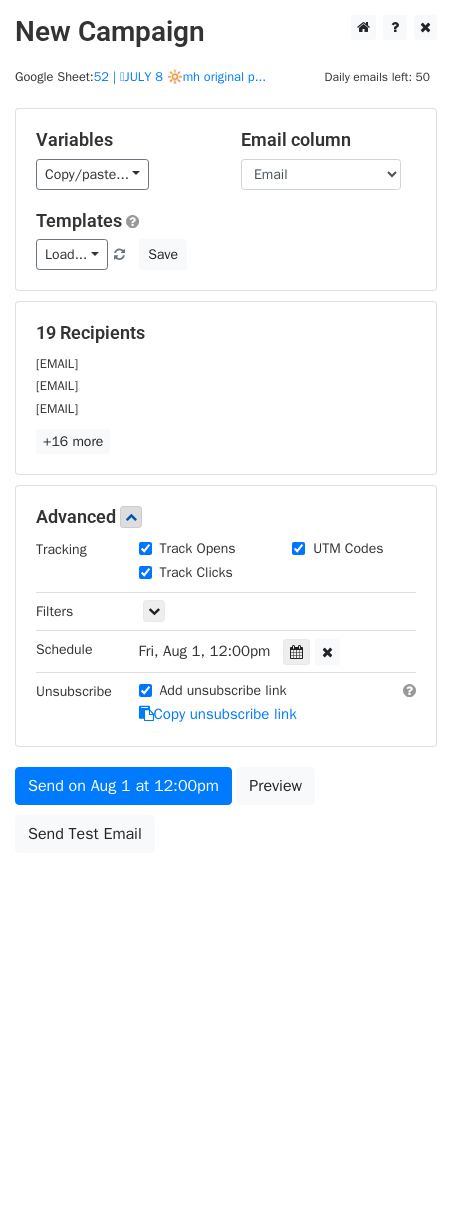 click on "New Campaign
Daily emails left: 50
Google Sheet:
52 | 🩷JULY 8 🔆mh original p...
Variables
Copy/paste...
{{Name}}
{{Email}}
Email column
Name
Email
Templates
Load...
Mental Health: 3 Custom TikToks
Best Platforms for Mental Health Marketing
2
1
TikTok for Mental Health Providers
Passive Income for Mental Health
Mental Health Passive Marketing
Marketing for Nutritionists
Creative Marketing for Nutritionists
1
1
Mental Health Marketing Ideas
Mental Health Marketing Checklist
Mental Health Marketing Checklist
Nutrition Business Marketing Plan
Nutrition Practice Marketing Plan
Marketing Checklist for Nutrition Providers
Marketing Ideas for Nutrition Providers
Marketing Checklist for Therapists
Marketing Checklist for Therapy Providers
Save
19 Recipients
cecily.r.davis@gmail.com
dpettie77@gmail.com
+16 more" at bounding box center [226, 439] 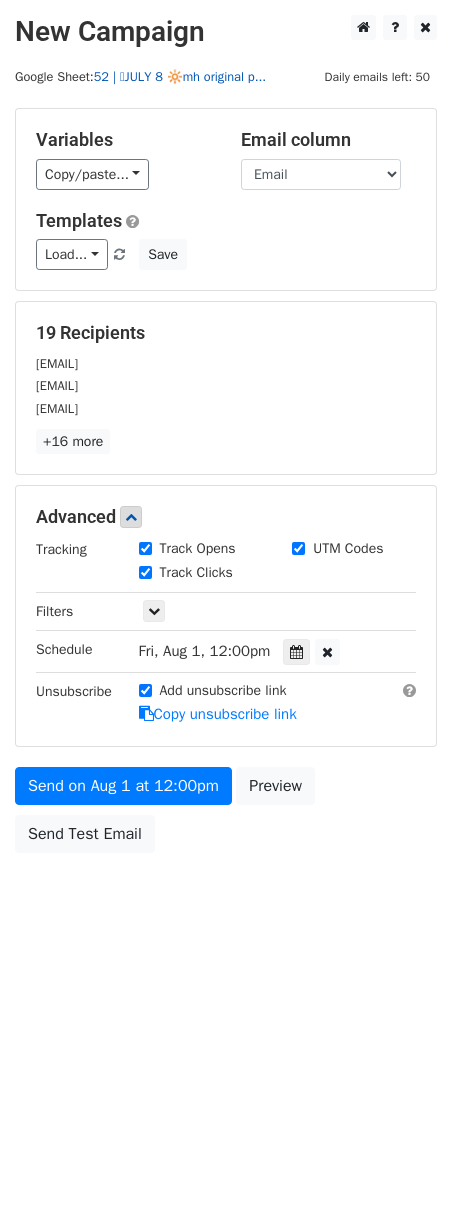 click on "52 | 🩷JULY 8 🔆mh original p..." at bounding box center [180, 77] 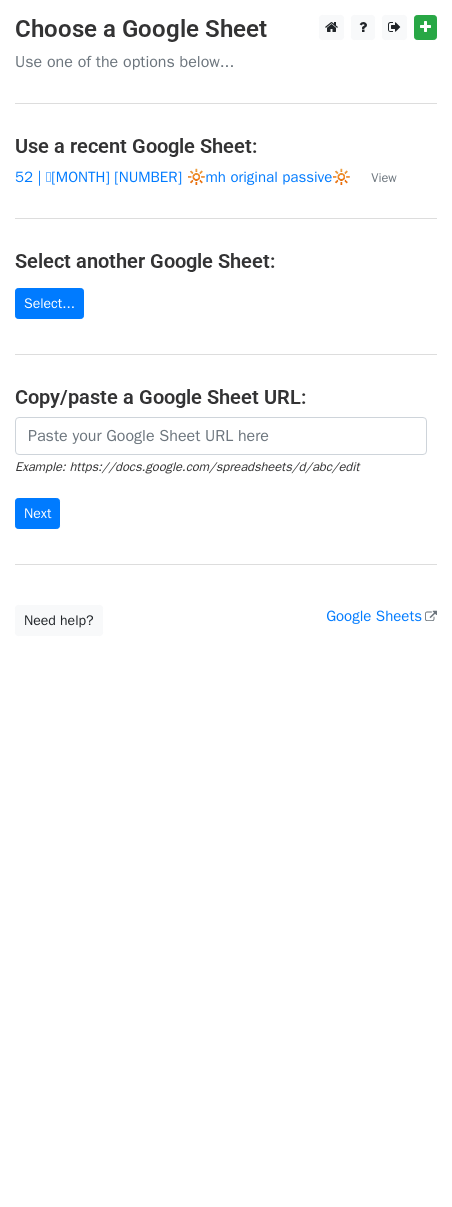 scroll, scrollTop: 0, scrollLeft: 0, axis: both 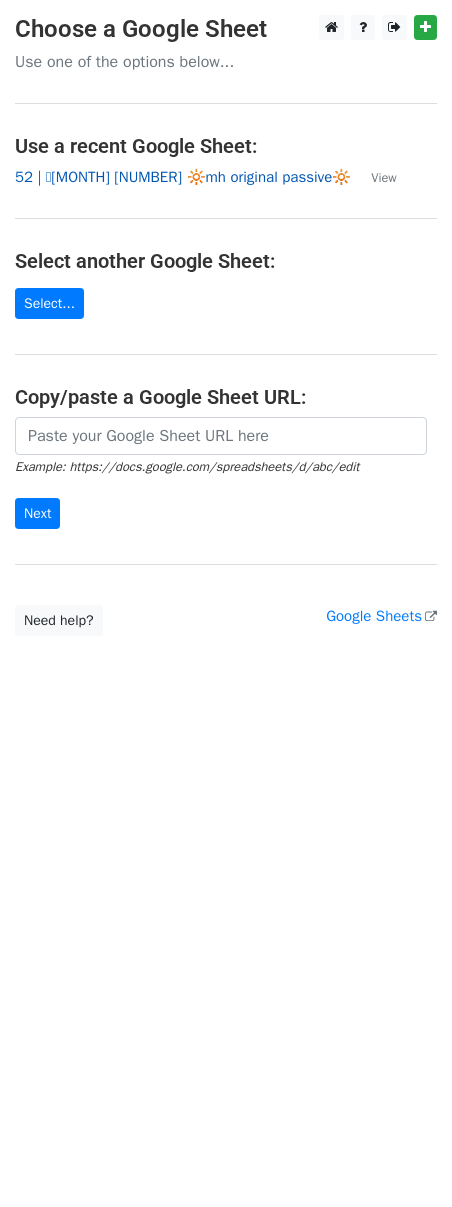 click on "52 | 🩷[MONTH] [NUMBER] 🔆mh original passive🔆" at bounding box center (183, 177) 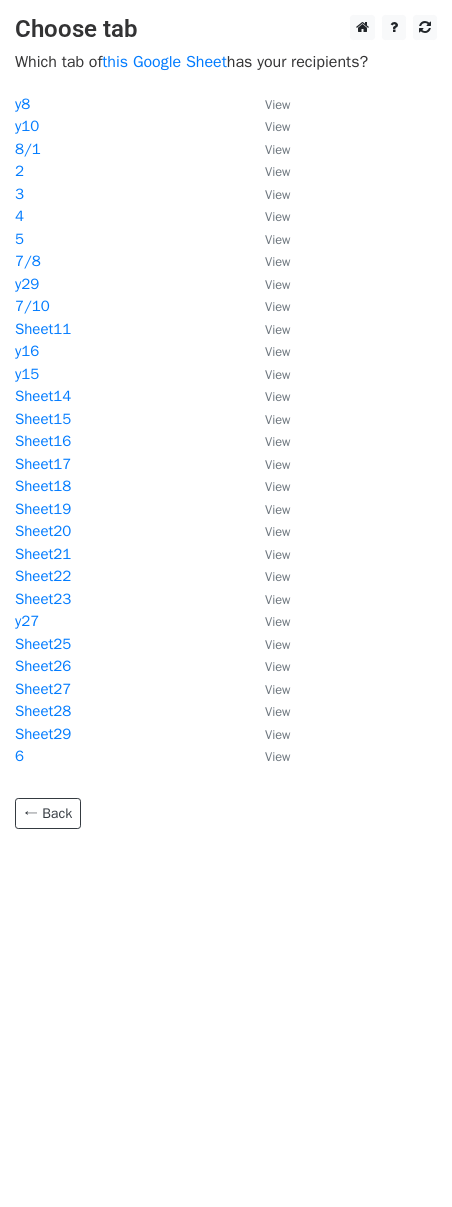 scroll, scrollTop: 0, scrollLeft: 0, axis: both 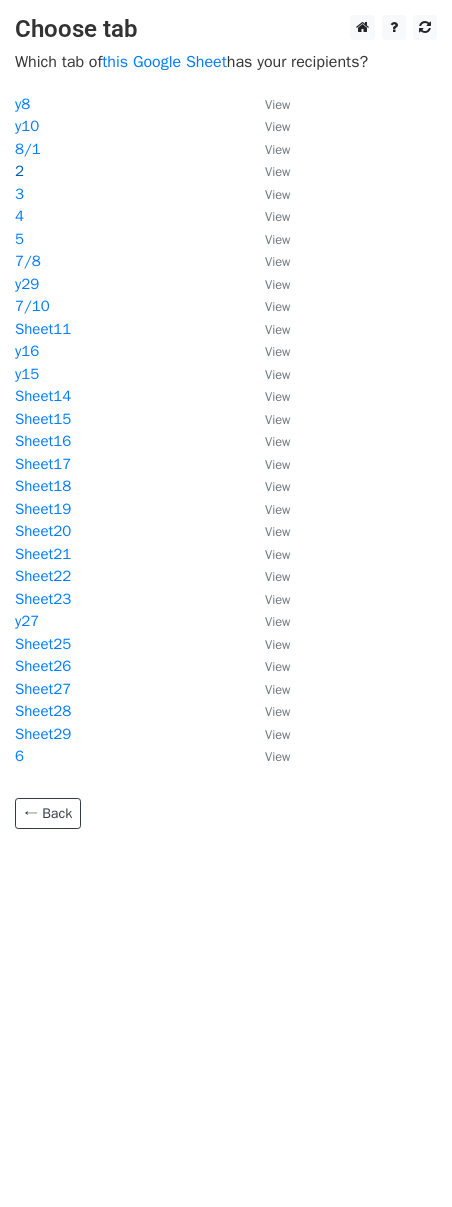 click on "2" at bounding box center [19, 171] 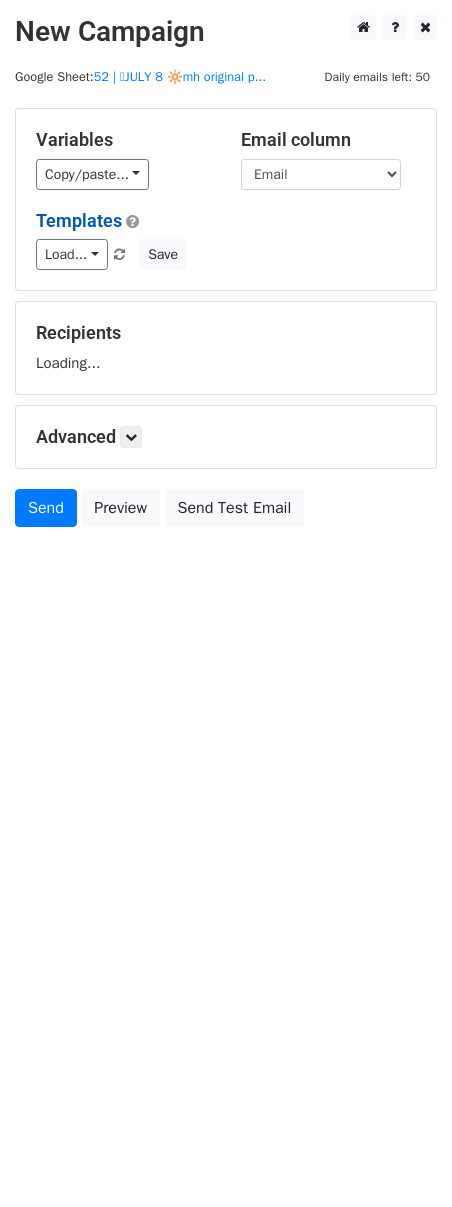 scroll, scrollTop: 0, scrollLeft: 0, axis: both 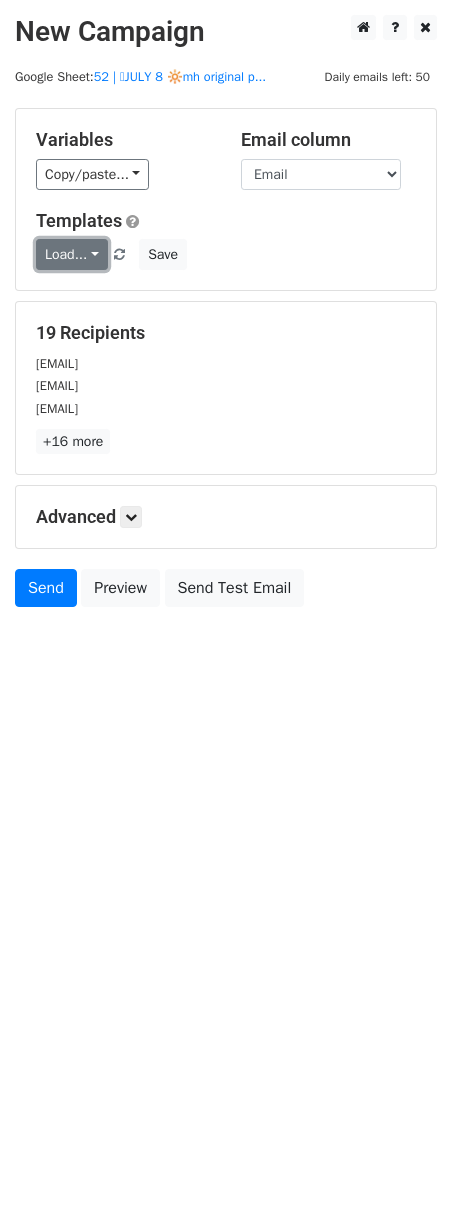 click on "Load..." at bounding box center [72, 254] 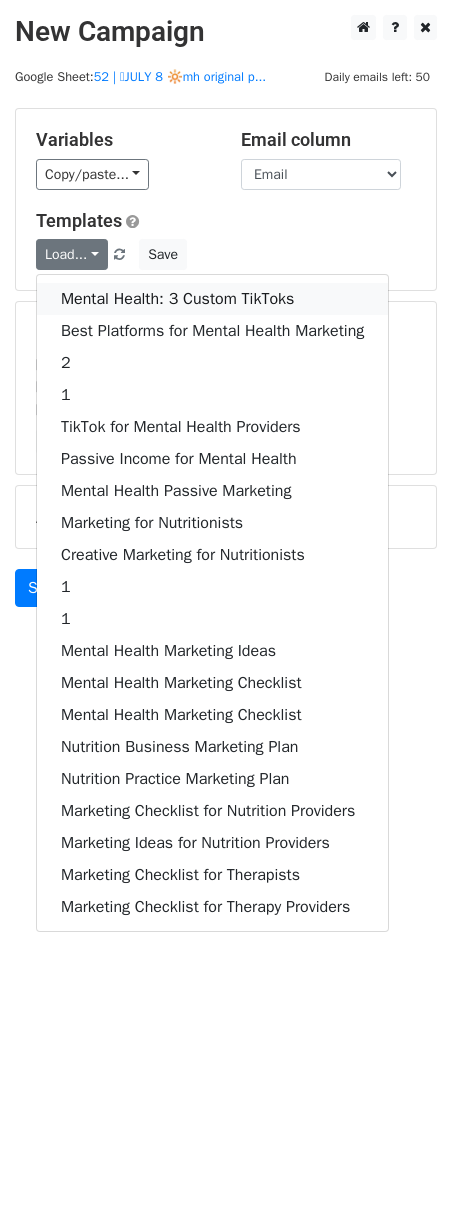 click on "Mental Health: 3 Custom TikToks" at bounding box center (212, 299) 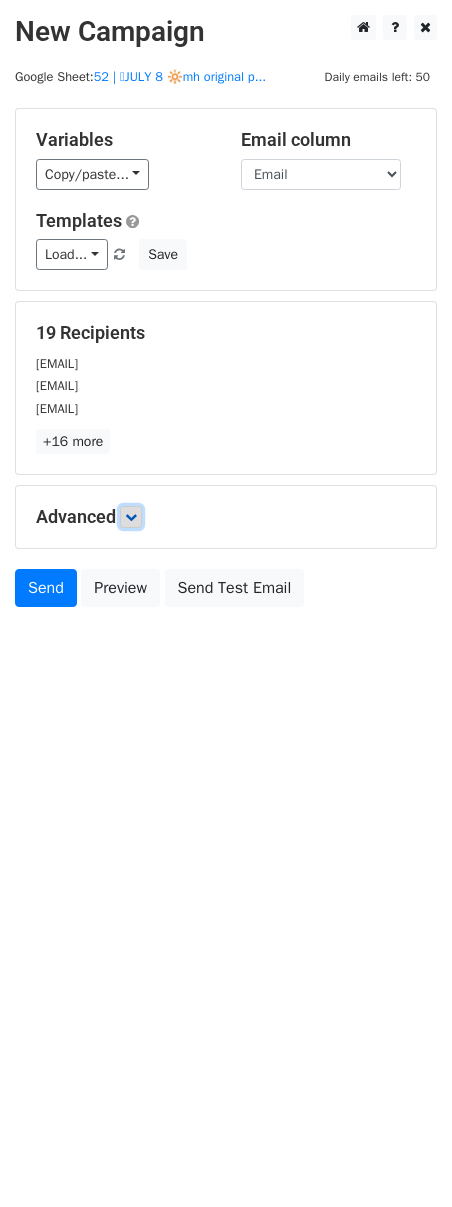 click at bounding box center [131, 517] 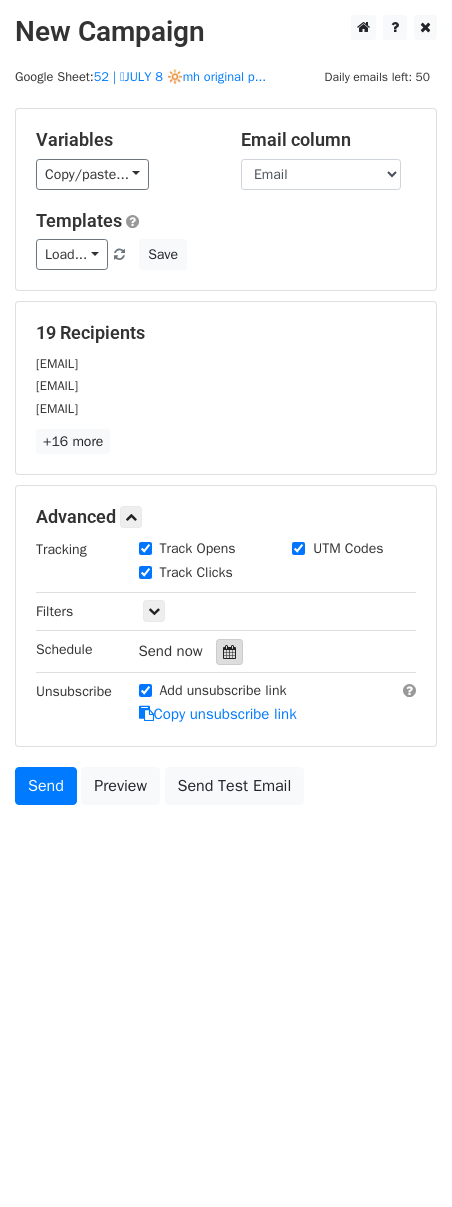 click at bounding box center (229, 652) 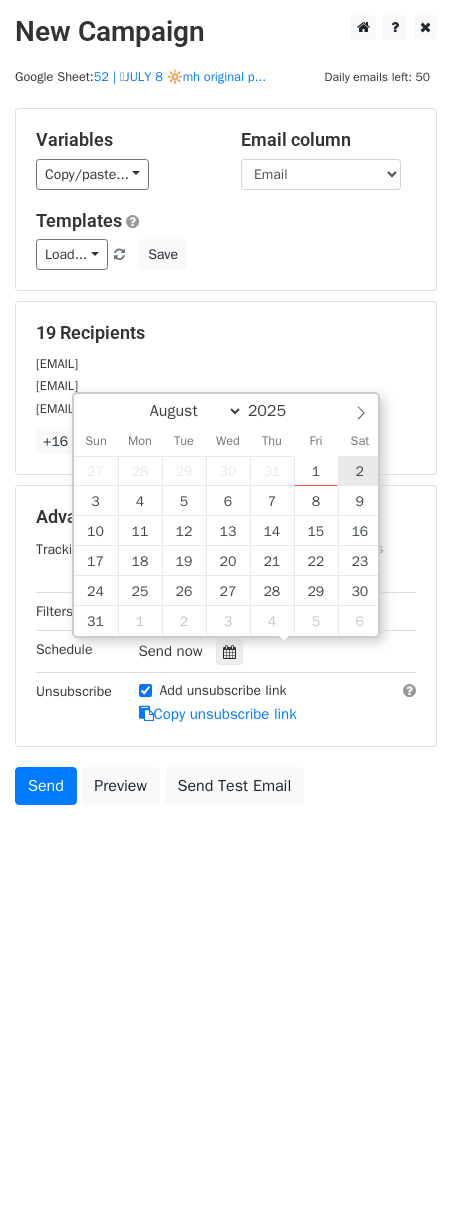 type on "2025-08-02 12:00" 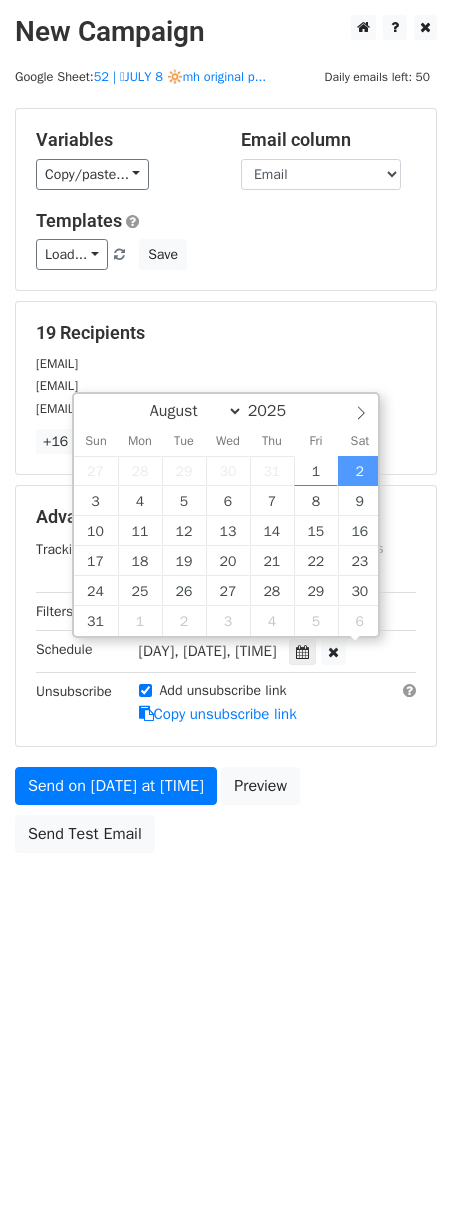 scroll, scrollTop: 1, scrollLeft: 0, axis: vertical 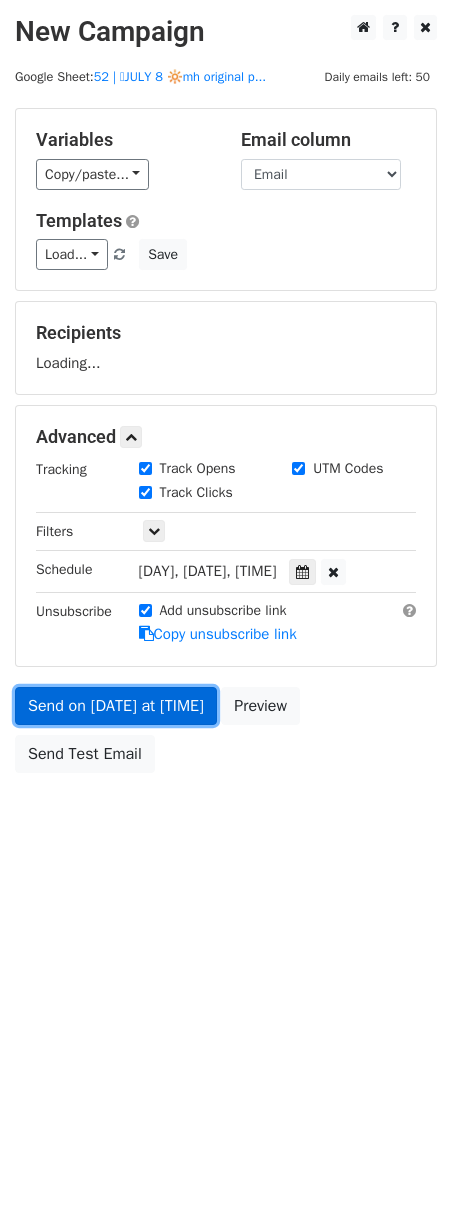 click on "Send on Aug 2 at 12:00pm" at bounding box center (116, 706) 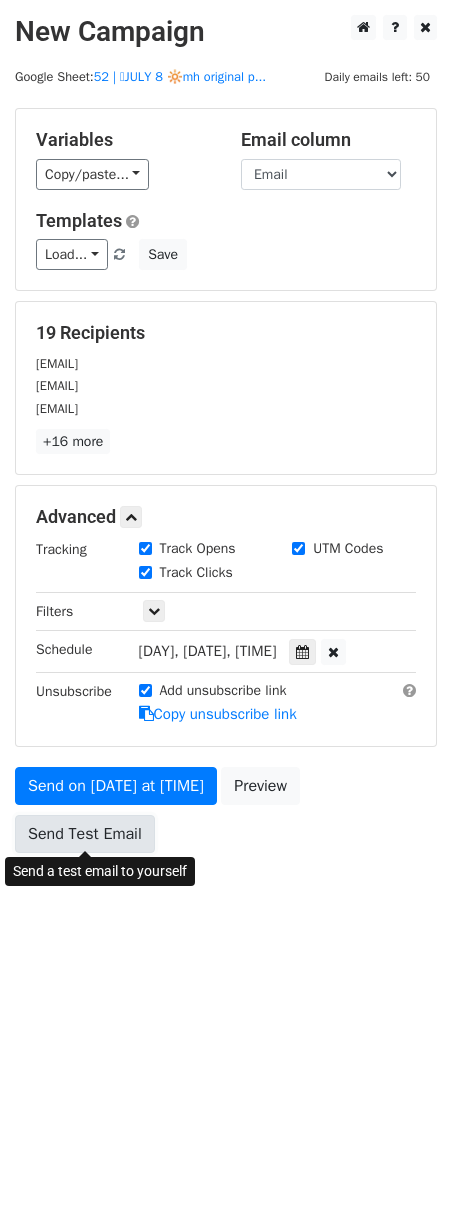 click on "Send Test Email" at bounding box center [85, 834] 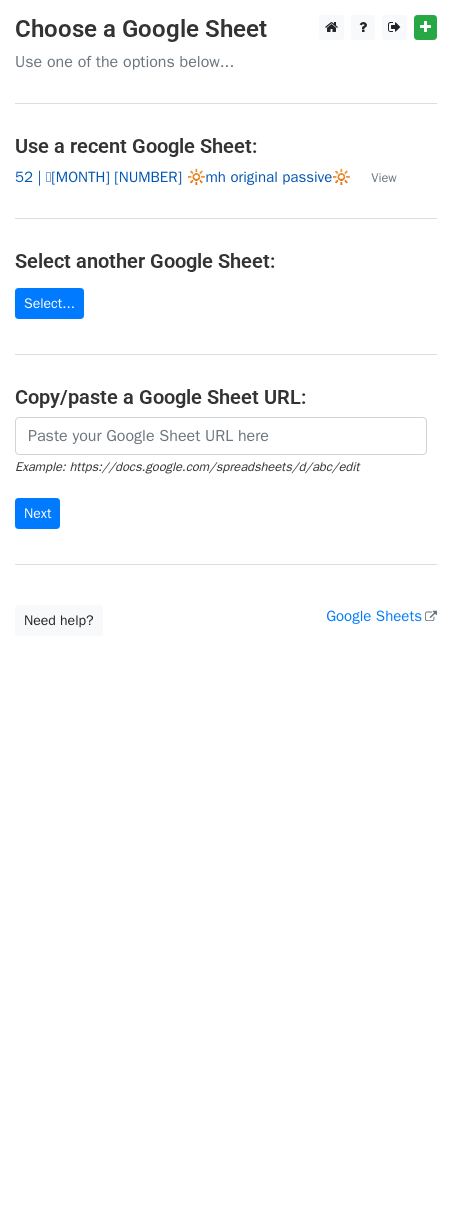 scroll, scrollTop: 0, scrollLeft: 0, axis: both 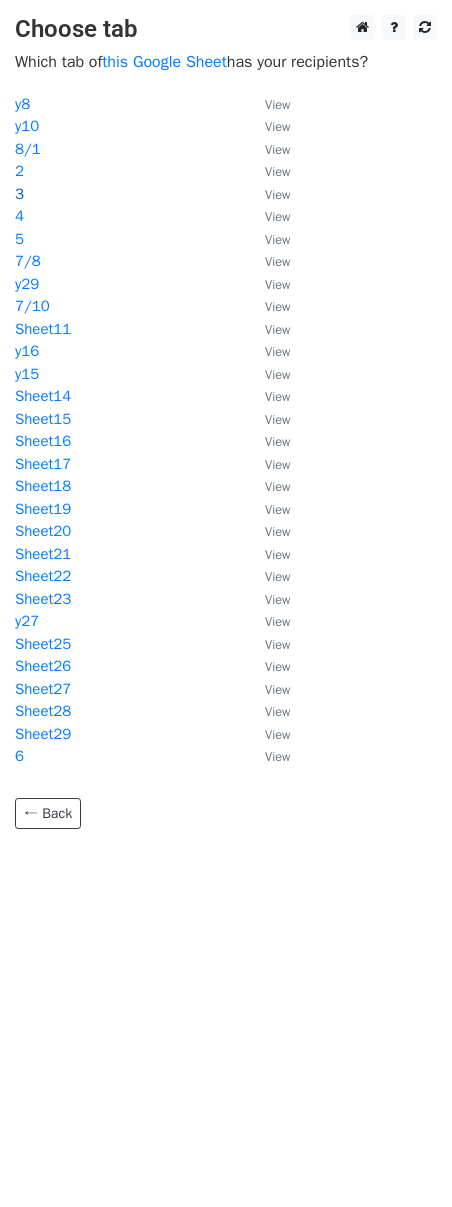click on "3" at bounding box center [19, 194] 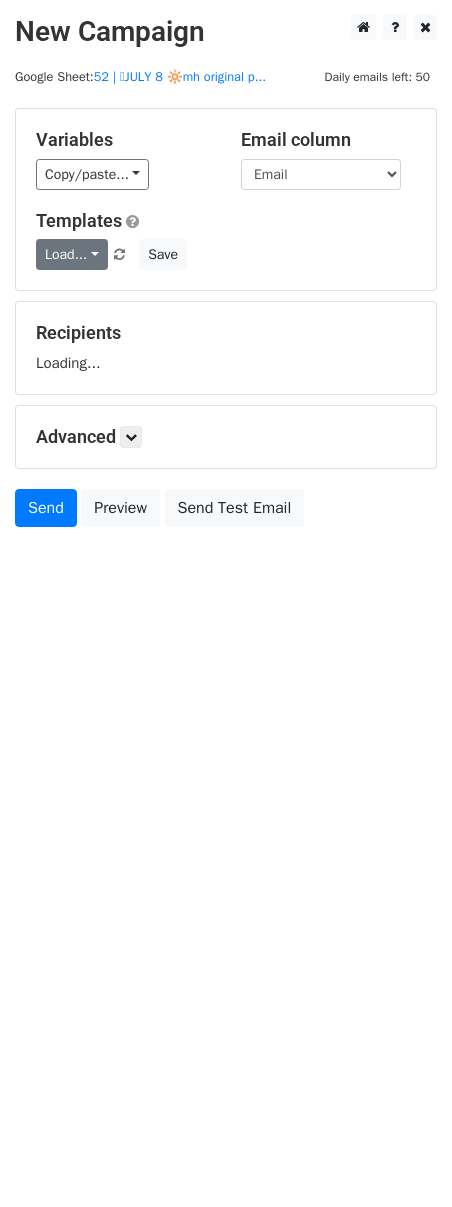 scroll, scrollTop: 0, scrollLeft: 0, axis: both 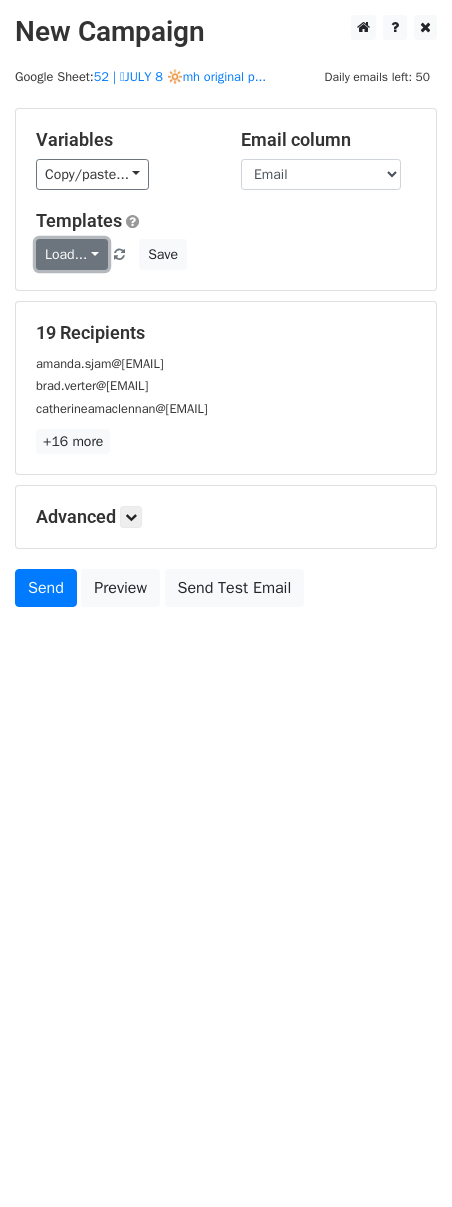click on "Load..." at bounding box center [72, 254] 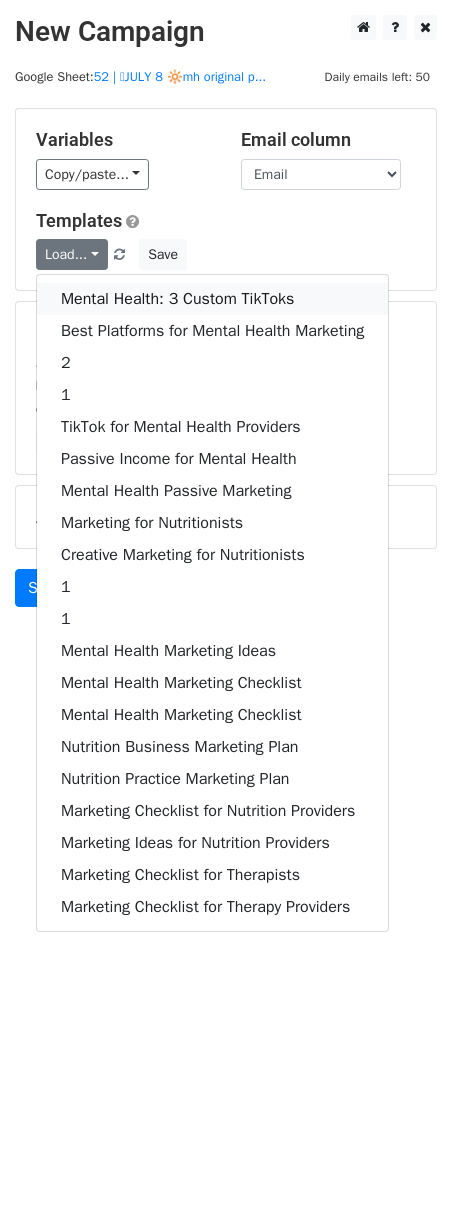 click on "Mental Health: 3 Custom TikToks" at bounding box center [212, 299] 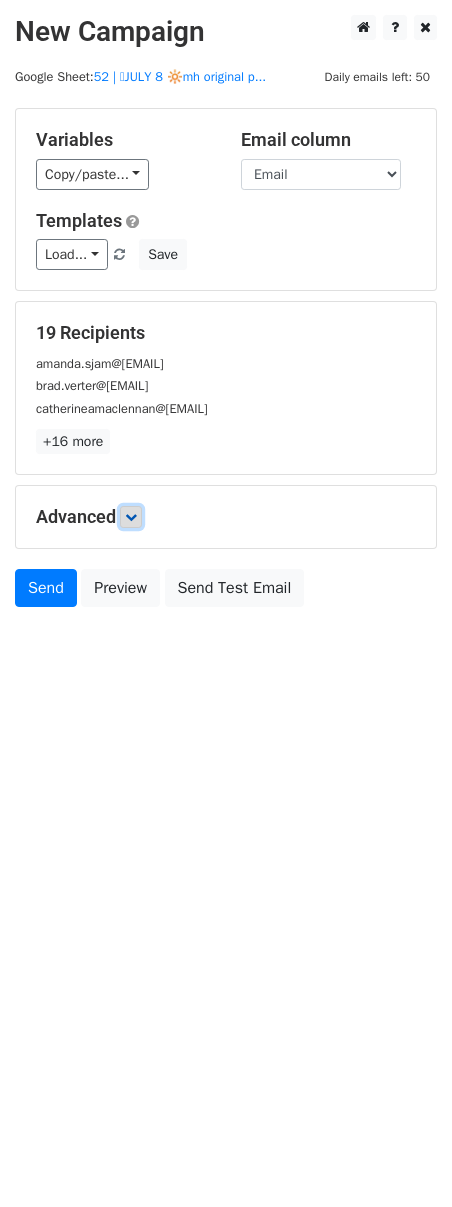 click at bounding box center [131, 517] 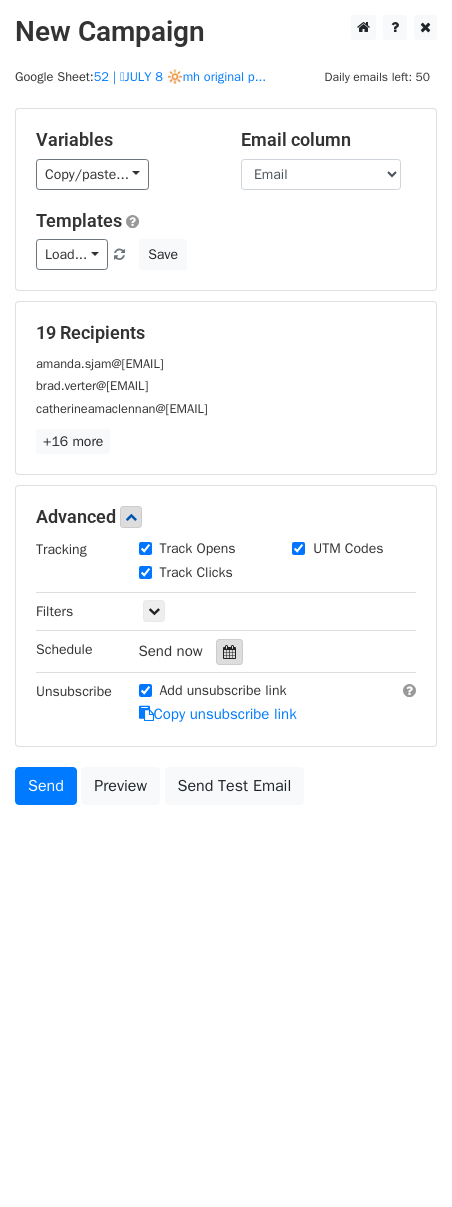 click at bounding box center (229, 652) 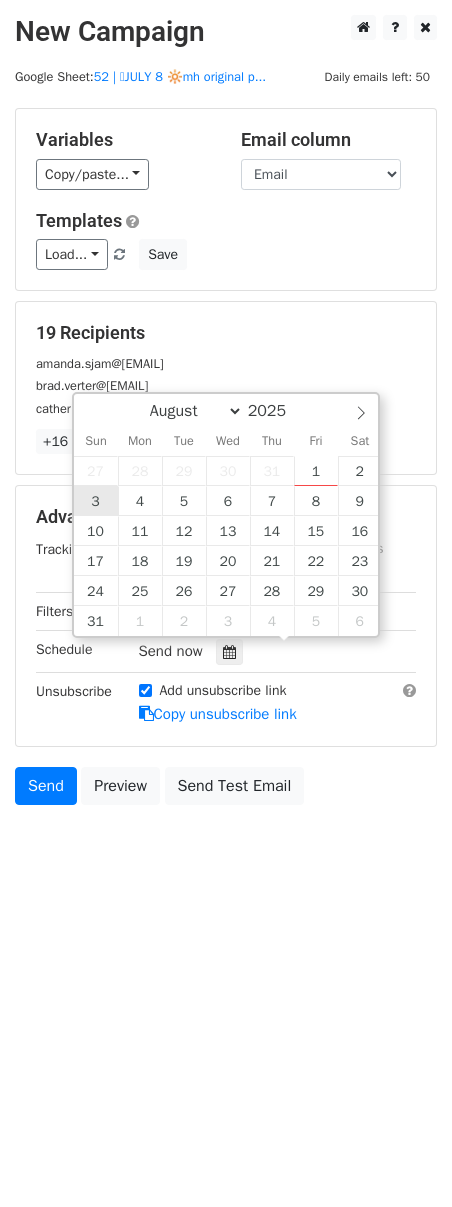 type on "2025-08-03 12:00" 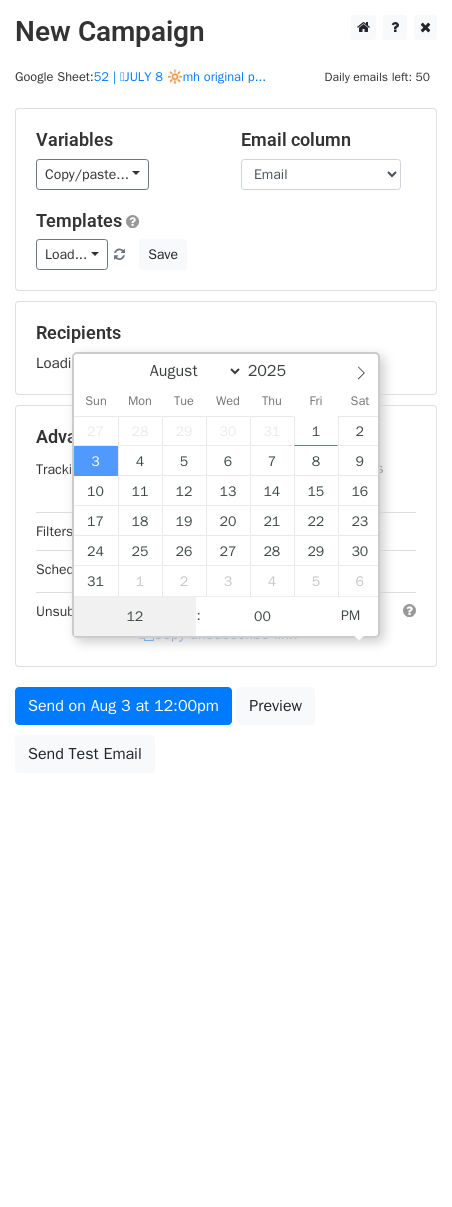 scroll, scrollTop: 1, scrollLeft: 0, axis: vertical 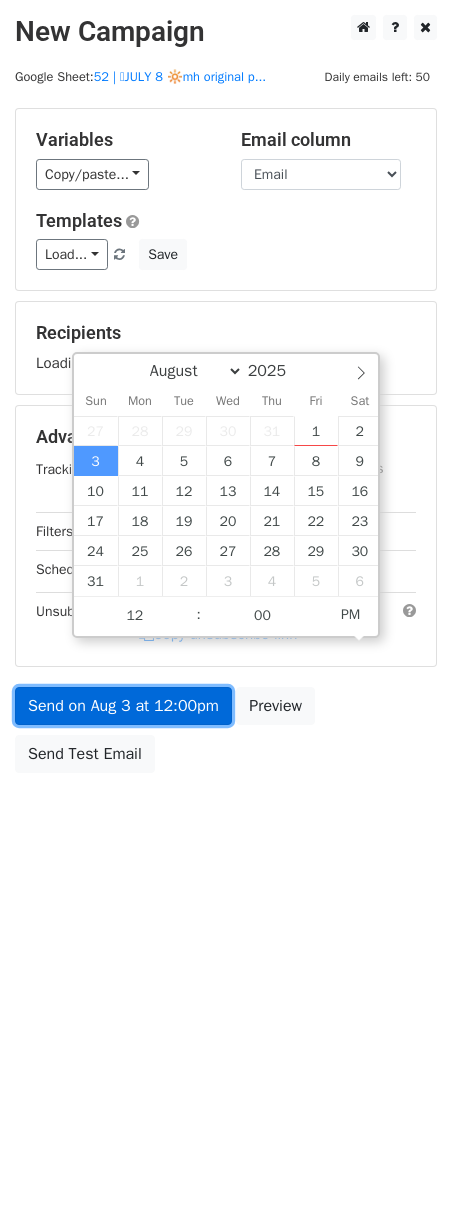 click on "Send on Aug 3 at 12:00pm" at bounding box center [123, 706] 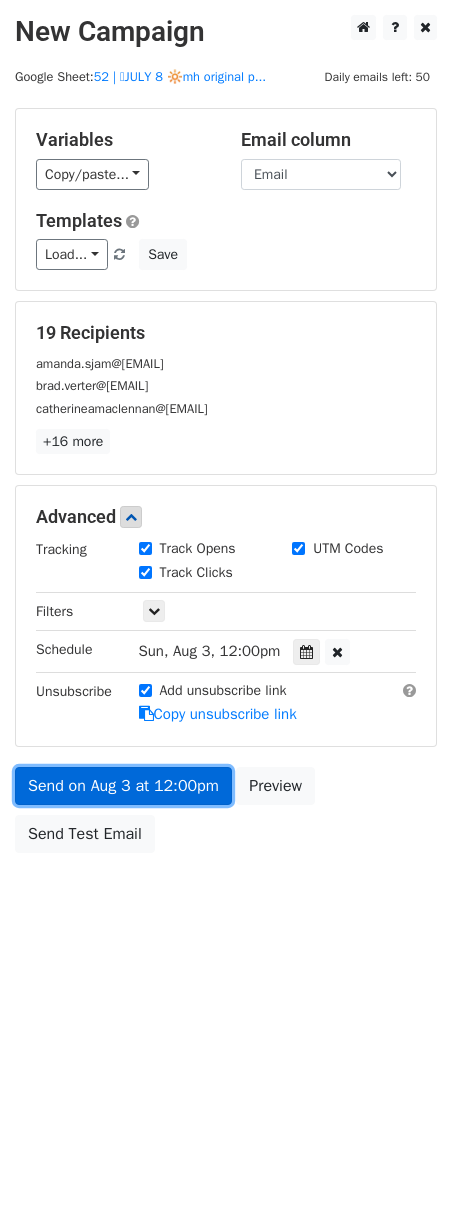 click on "Send on Aug 3 at 12:00pm" at bounding box center (123, 786) 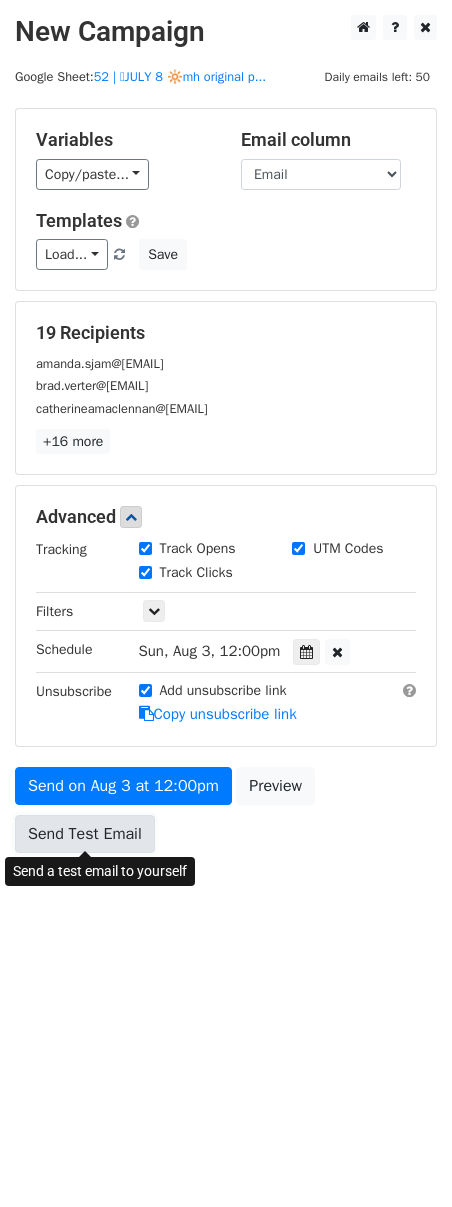 click on "Send Test Email" at bounding box center (85, 834) 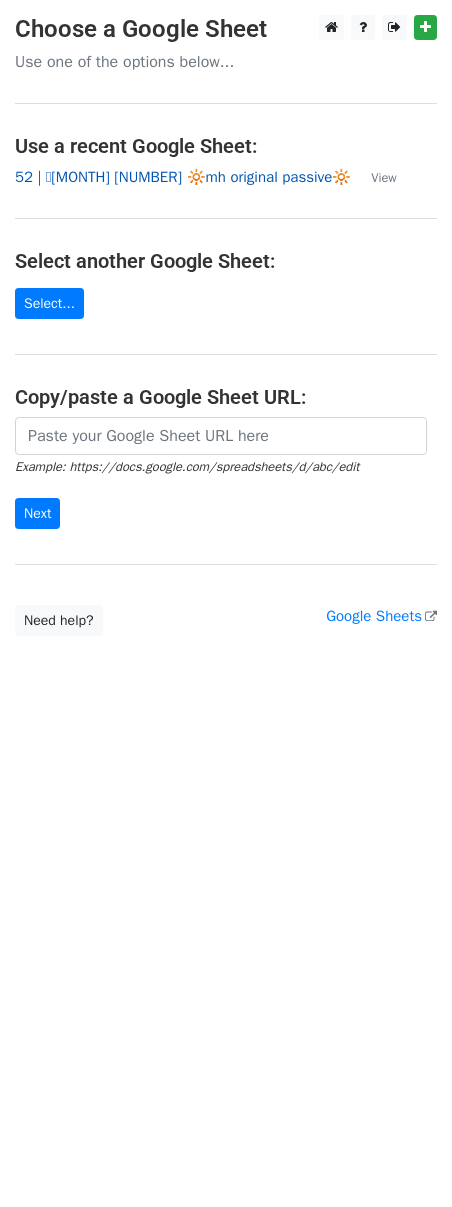 scroll, scrollTop: 0, scrollLeft: 0, axis: both 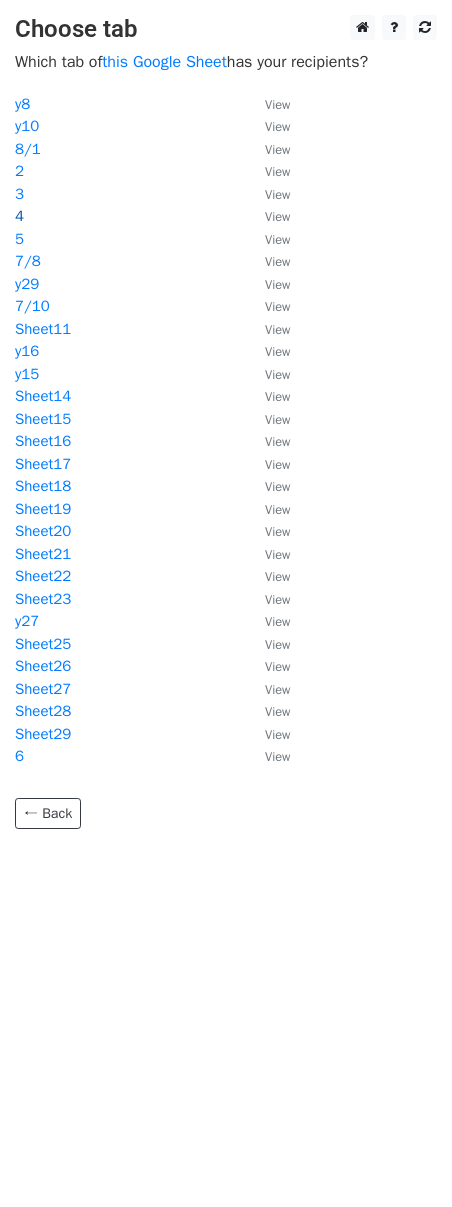 click on "4" at bounding box center (19, 216) 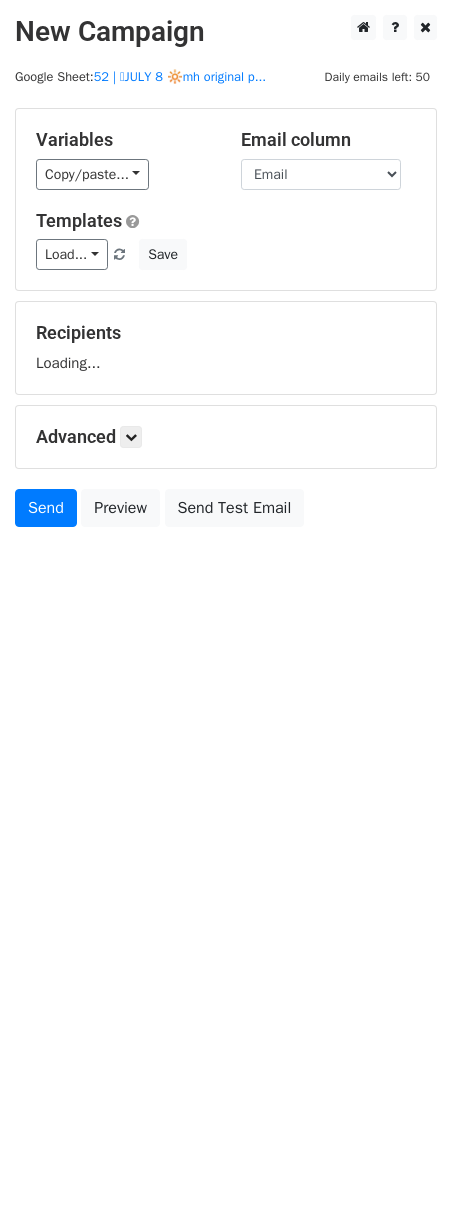 scroll, scrollTop: 0, scrollLeft: 0, axis: both 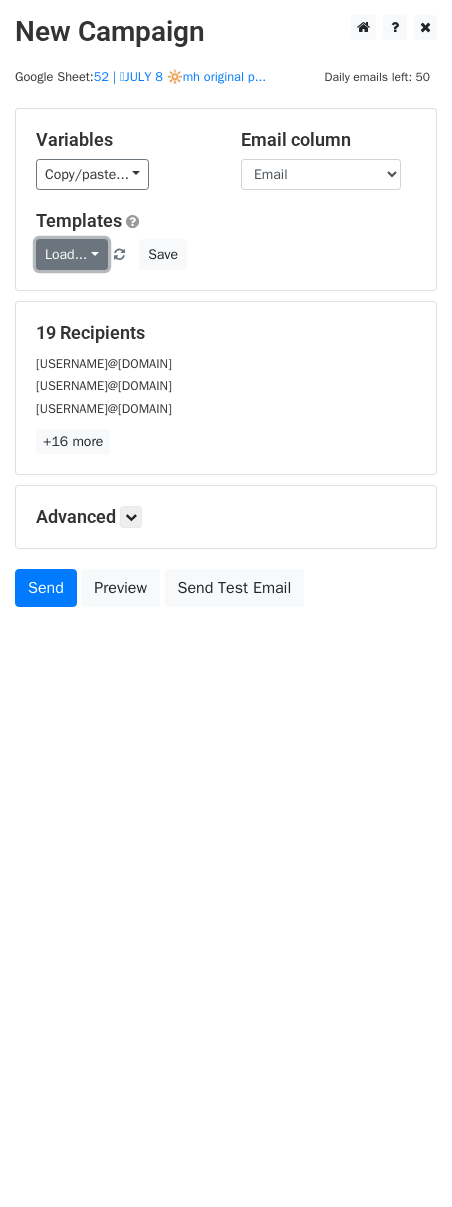 click on "Load..." at bounding box center [72, 254] 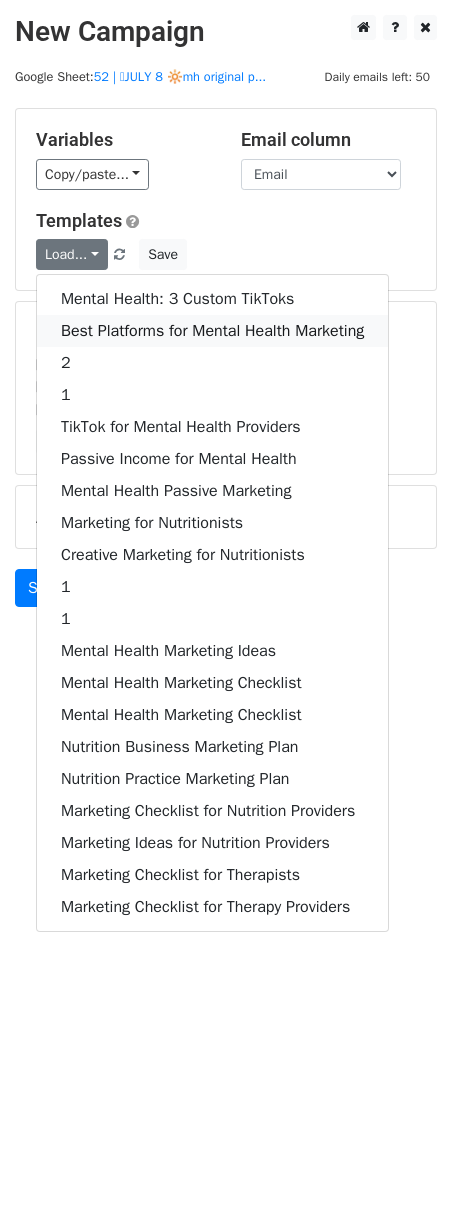click on "Best Platforms for Mental Health Marketing" at bounding box center (212, 331) 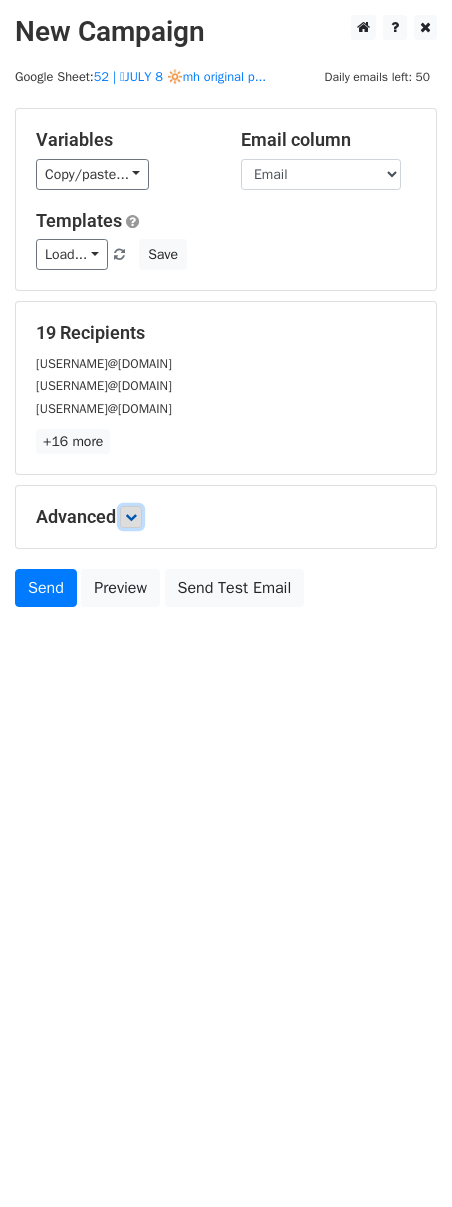 click at bounding box center (131, 517) 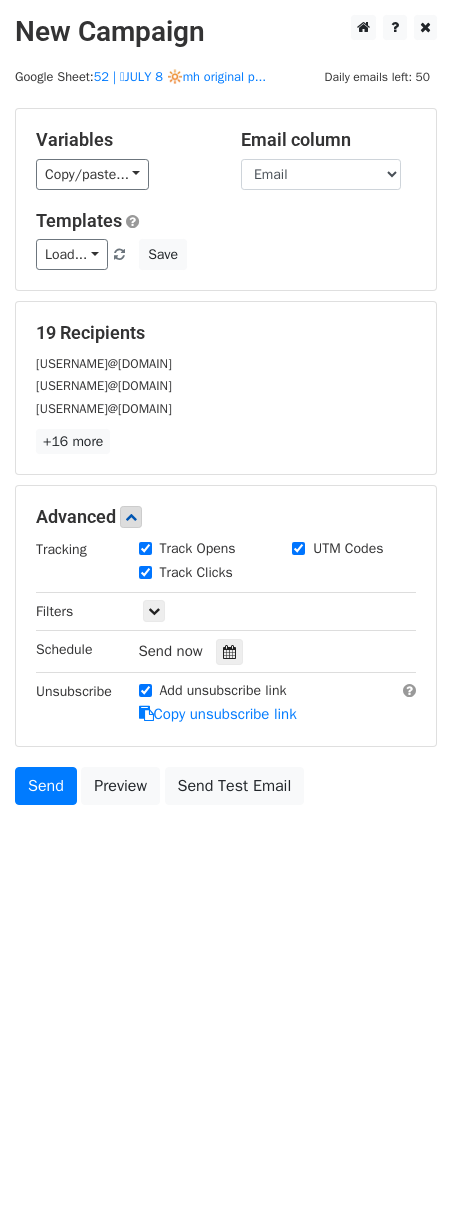 click on "Tracking
Track Opens
UTM Codes
Track Clicks
Filters
Only include spreadsheet rows that match the following filters:
Schedule
Send now
Unsubscribe
Add unsubscribe link
Copy unsubscribe link" at bounding box center (226, 632) 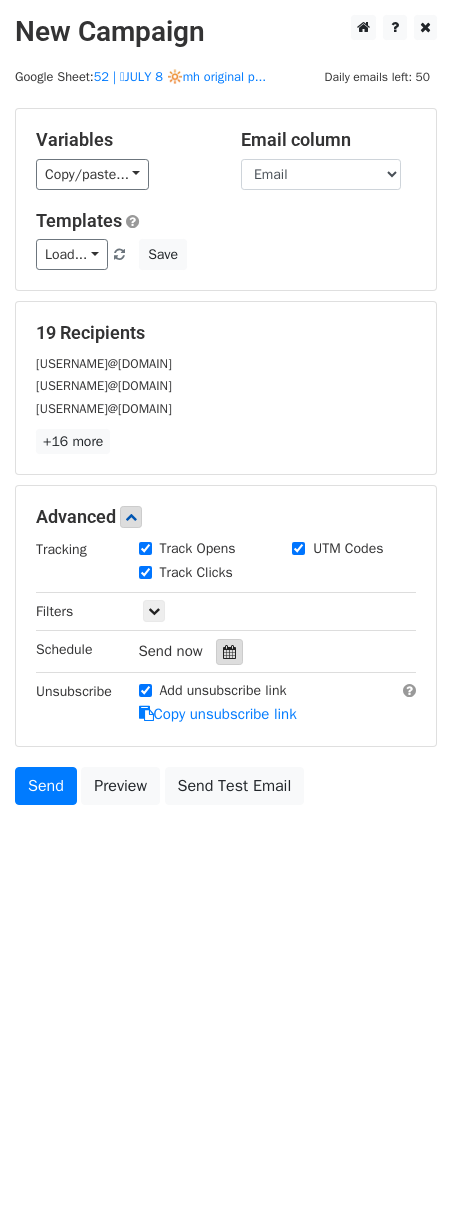 click at bounding box center [229, 652] 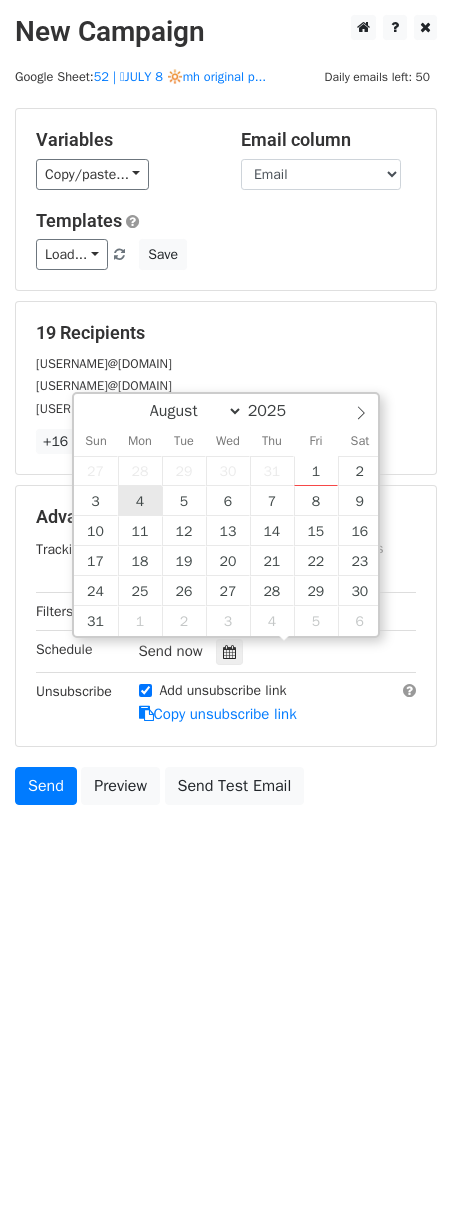 type on "2025-08-04 12:00" 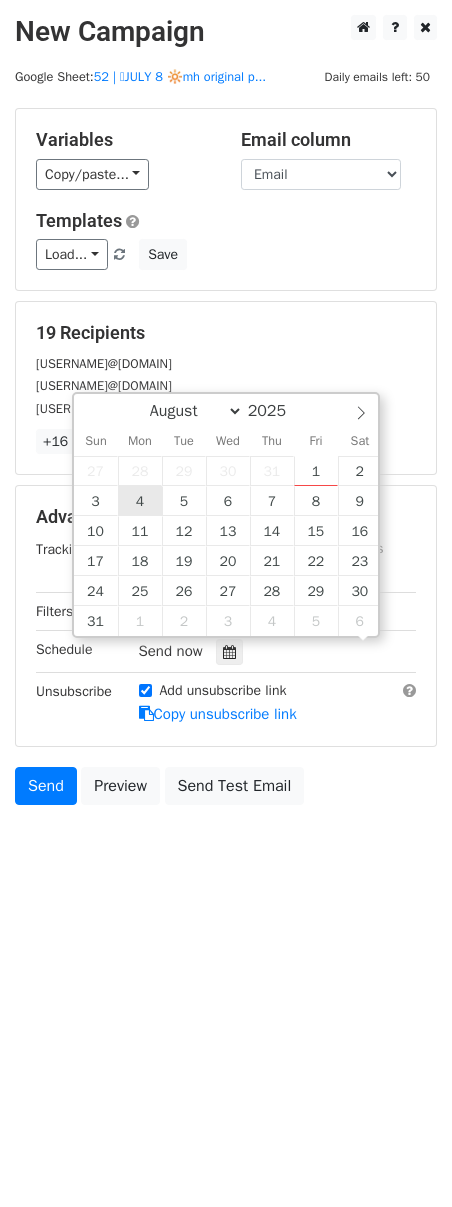scroll, scrollTop: 1, scrollLeft: 0, axis: vertical 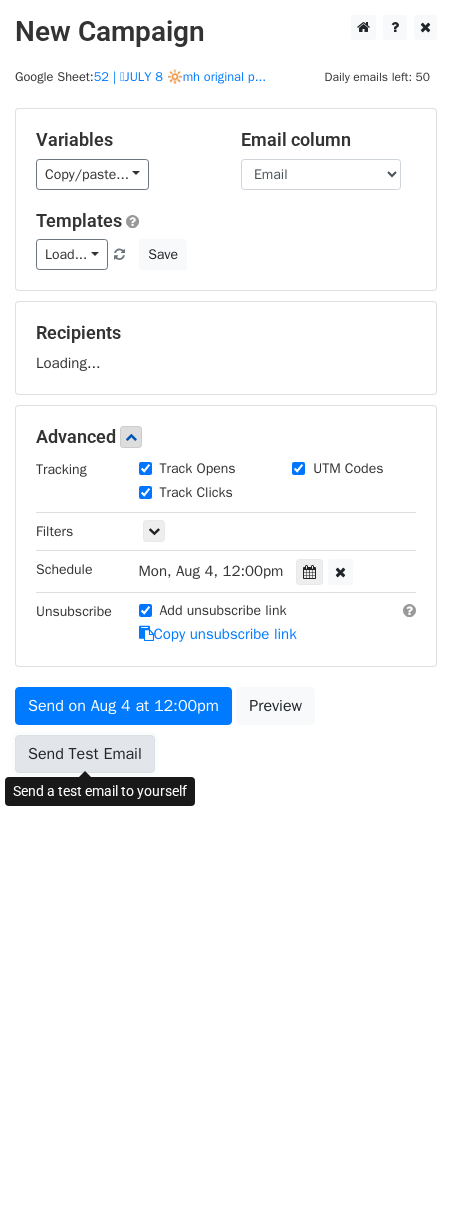 click on "Send Test Email" at bounding box center [85, 754] 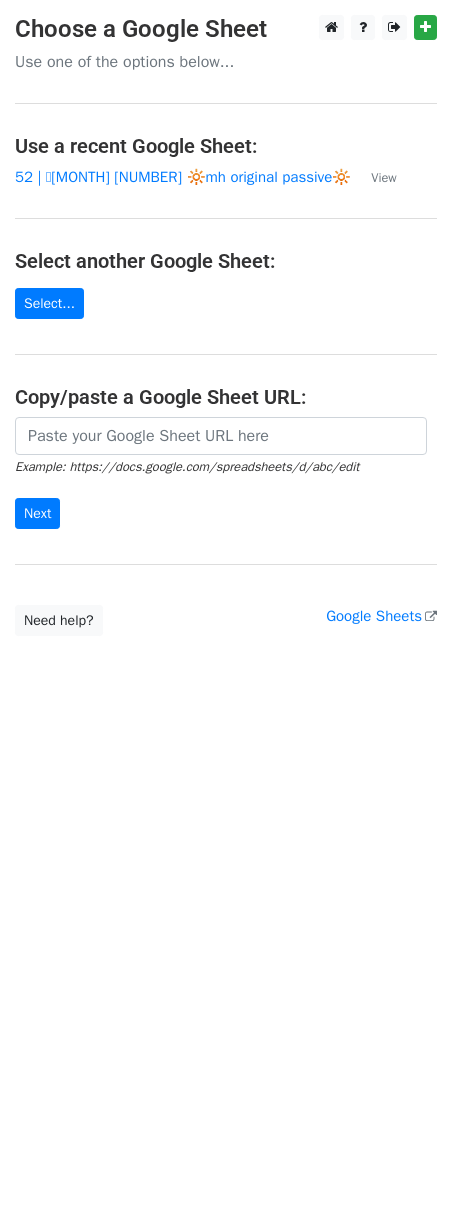 scroll, scrollTop: 0, scrollLeft: 0, axis: both 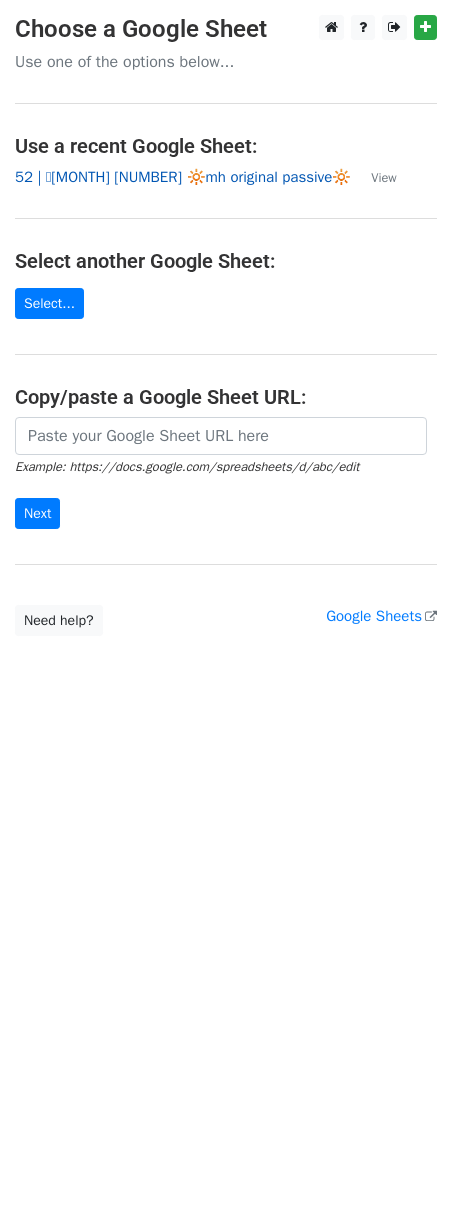 click on "52 | 🩷[MONTH] [NUMBER] 🔆mh original passive🔆" at bounding box center (183, 177) 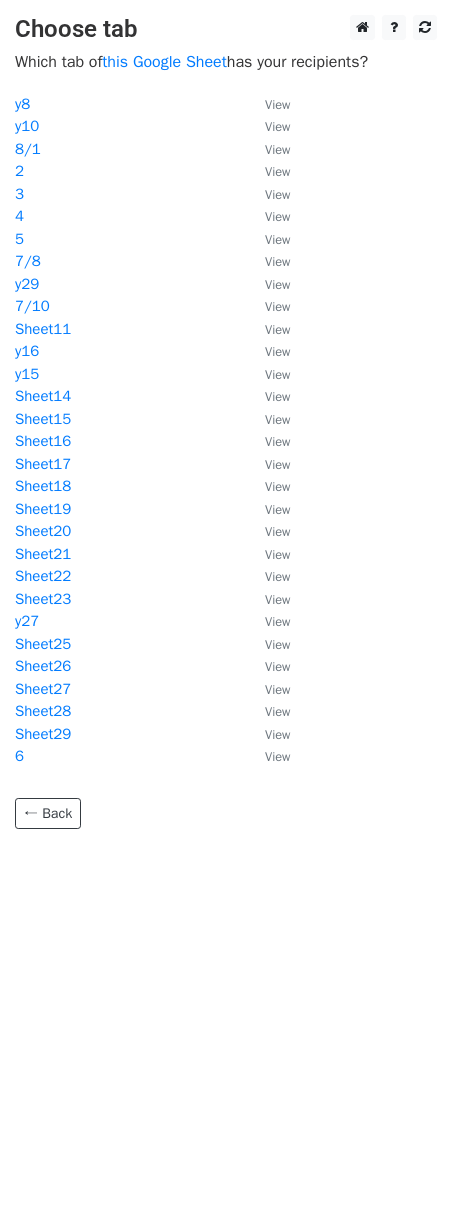 scroll, scrollTop: 0, scrollLeft: 0, axis: both 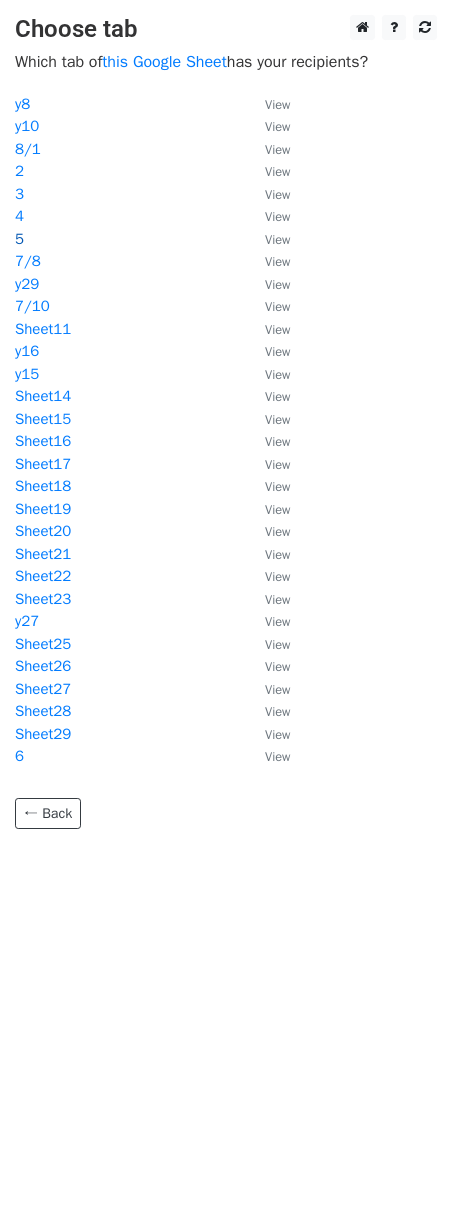 click on "5" at bounding box center (19, 239) 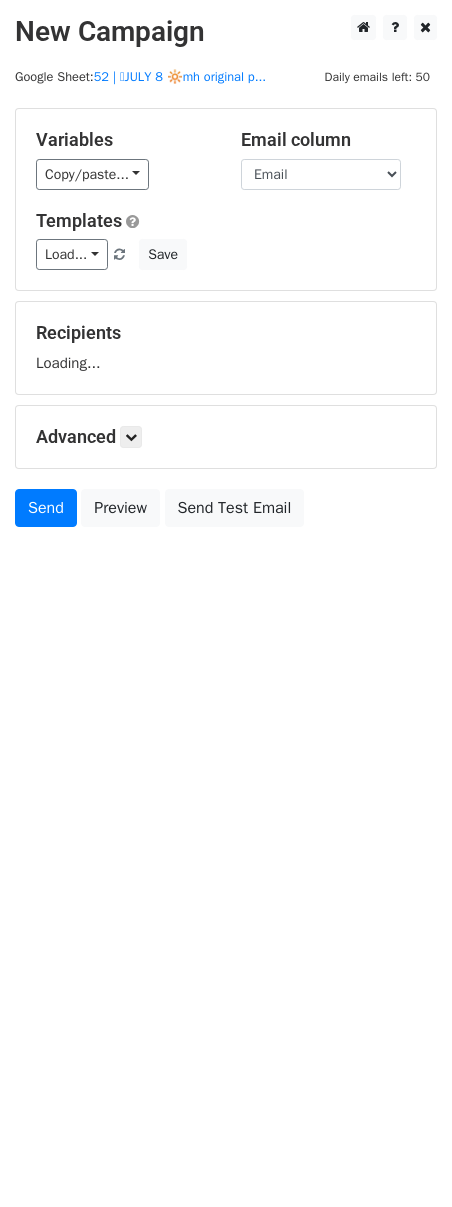 scroll, scrollTop: 0, scrollLeft: 0, axis: both 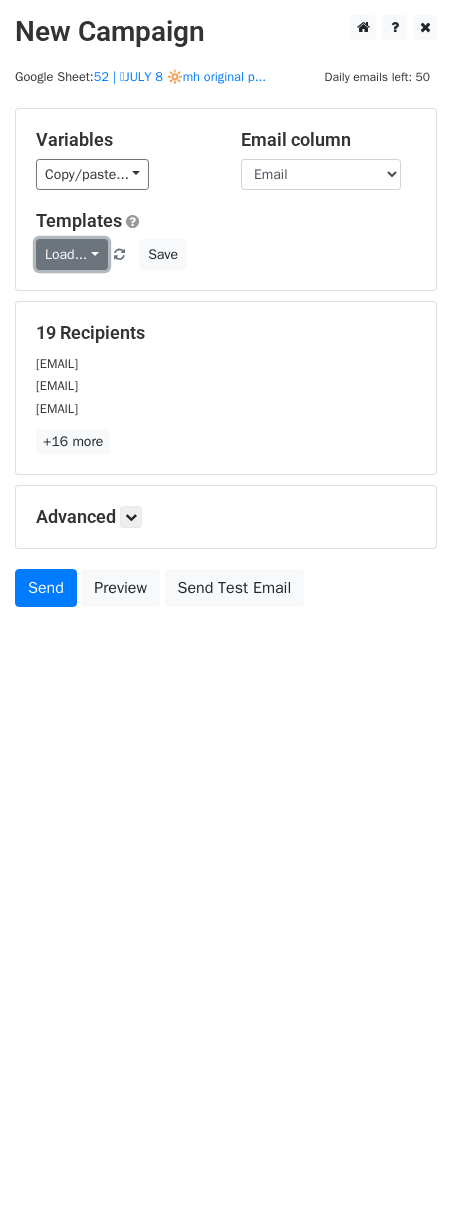 click on "Load..." at bounding box center (72, 254) 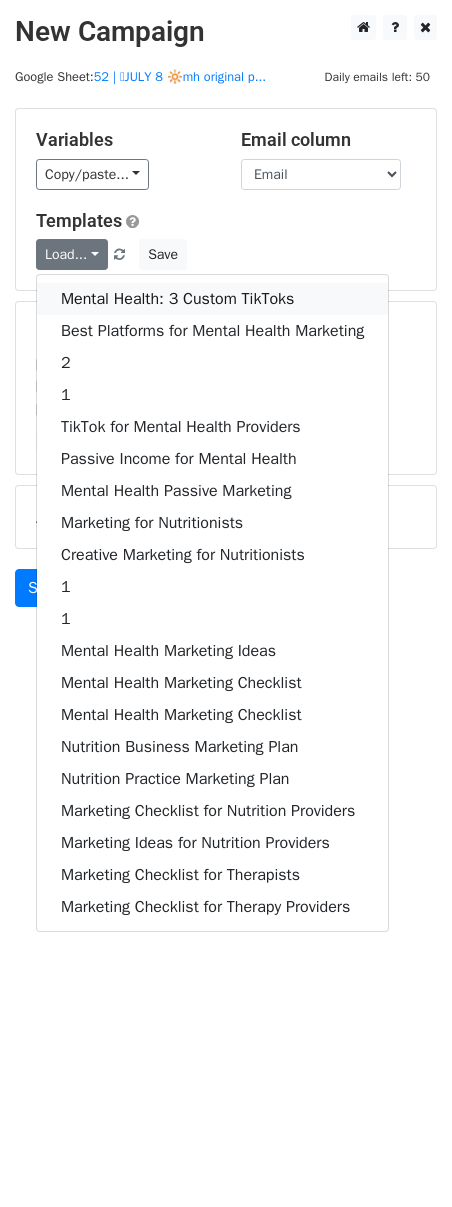 click on "Mental Health: 3 Custom TikToks" at bounding box center [212, 299] 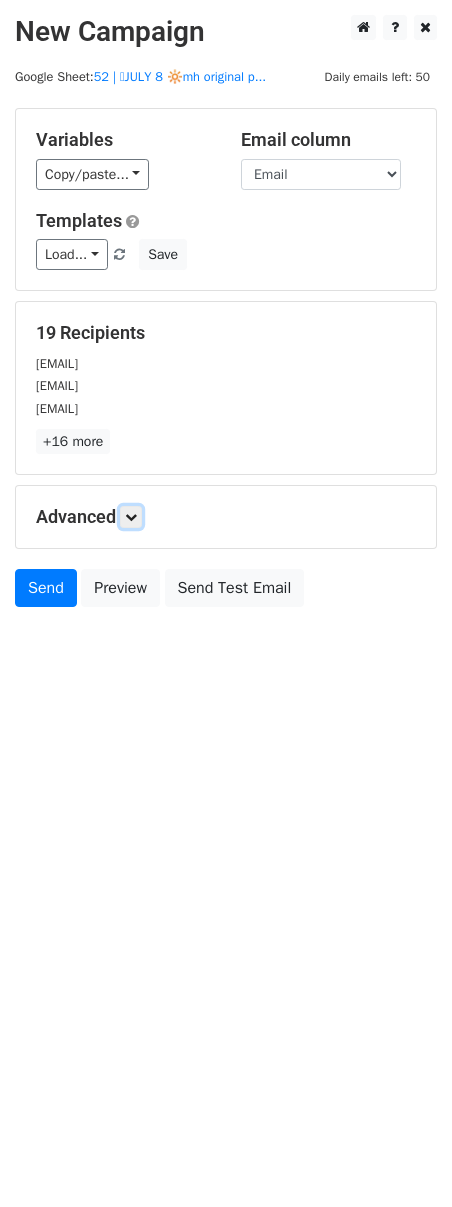 drag, startPoint x: 131, startPoint y: 522, endPoint x: 136, endPoint y: 531, distance: 10.29563 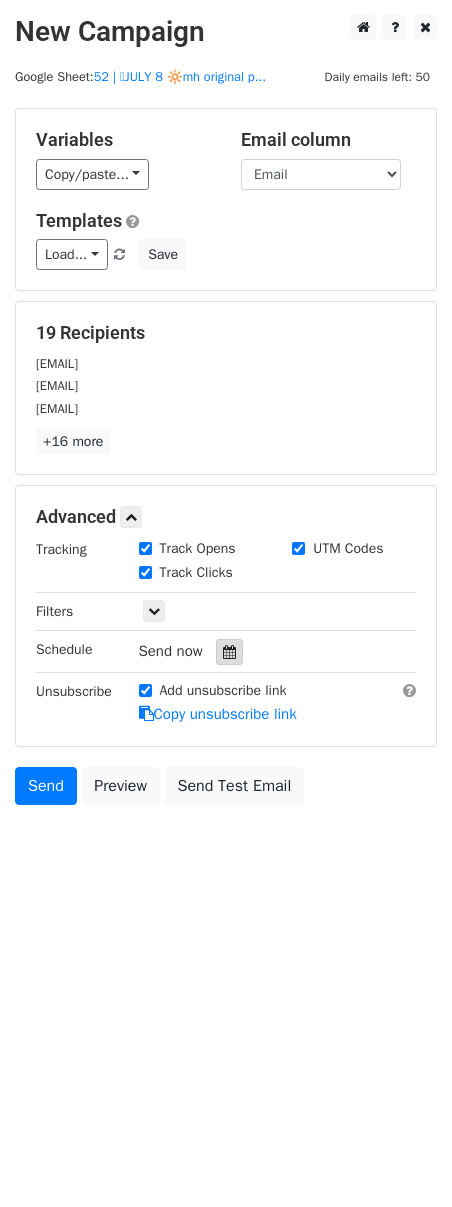 click at bounding box center [229, 652] 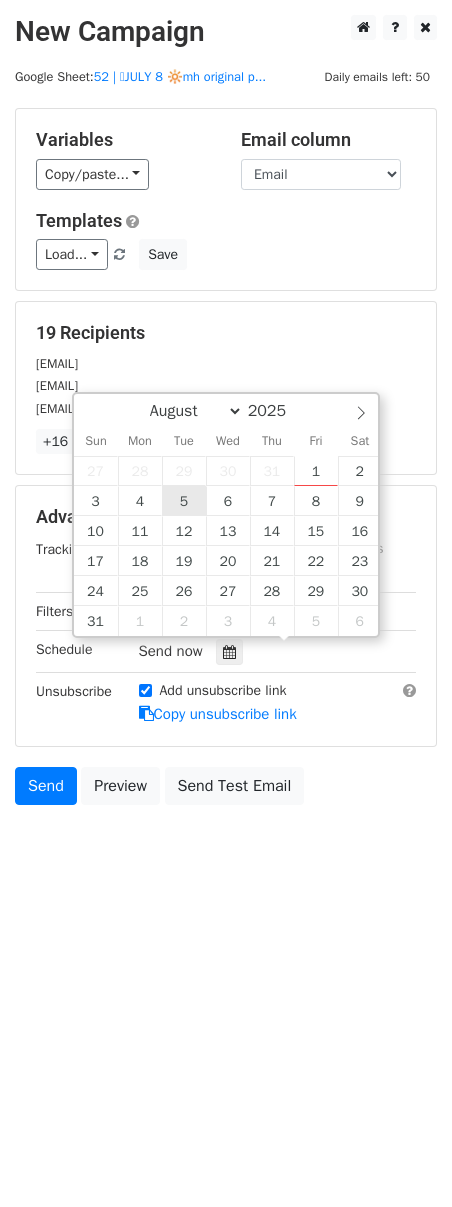 type on "2025-08-05 12:00" 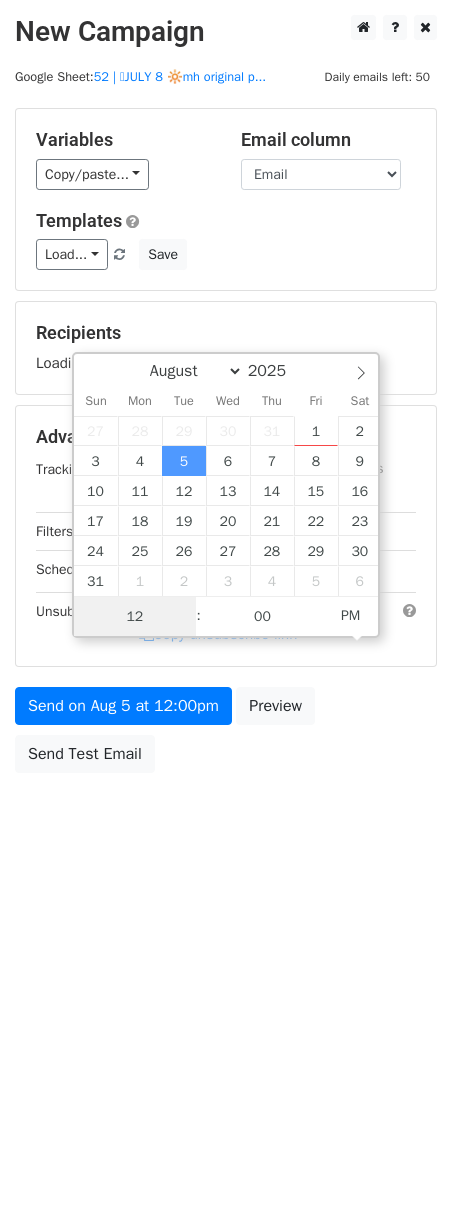 scroll, scrollTop: 1, scrollLeft: 0, axis: vertical 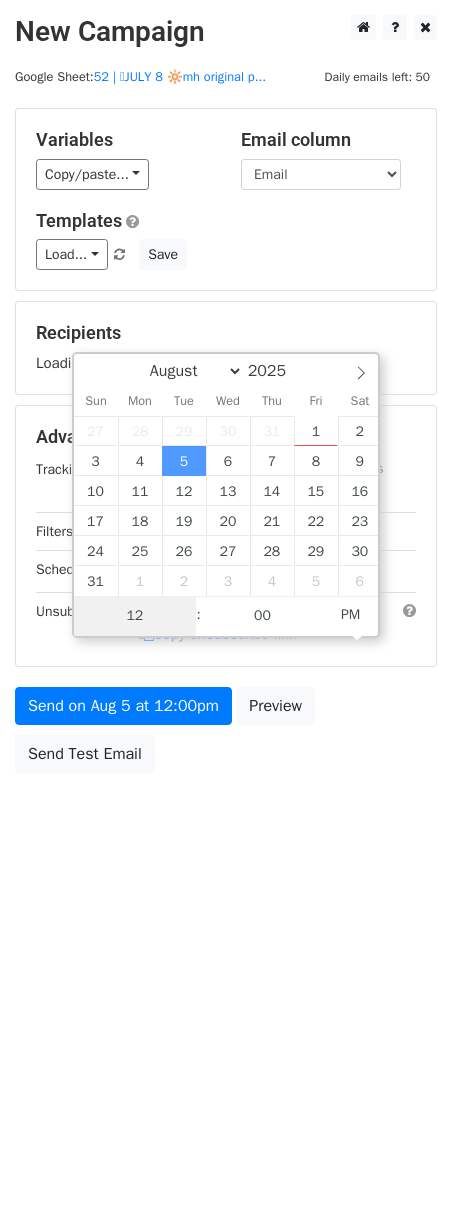 type on "1" 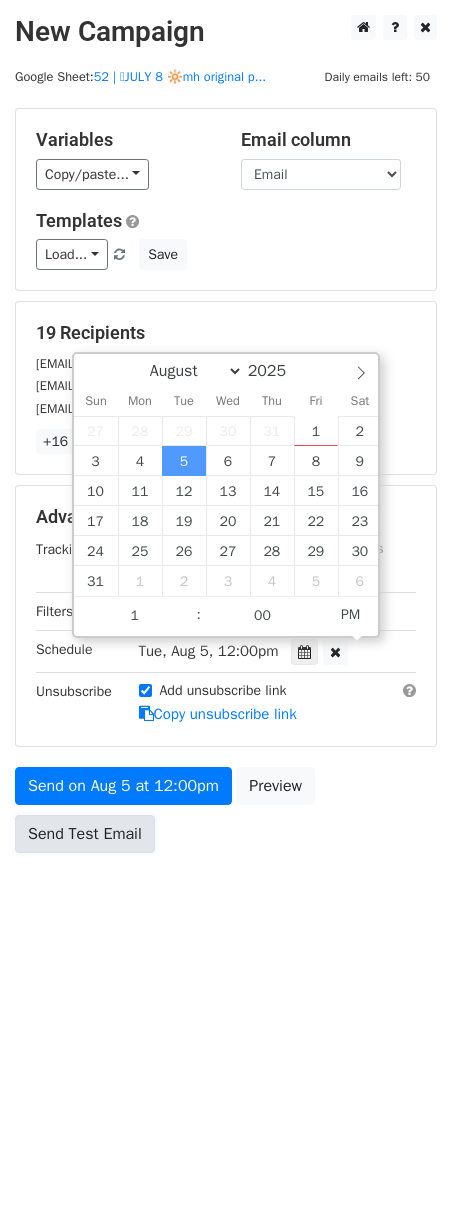 type on "2025-08-05 13:00" 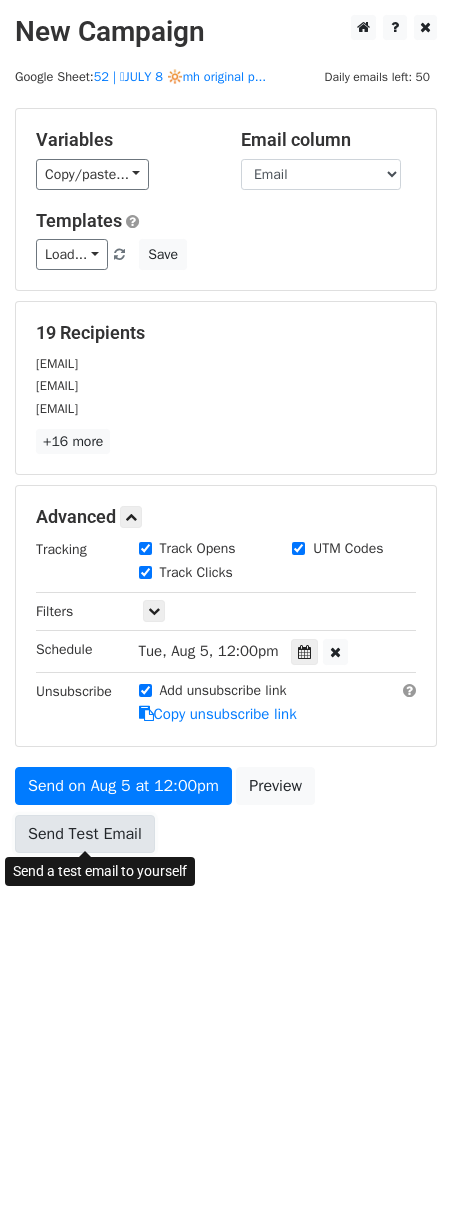click on "Send Test Email" at bounding box center [85, 834] 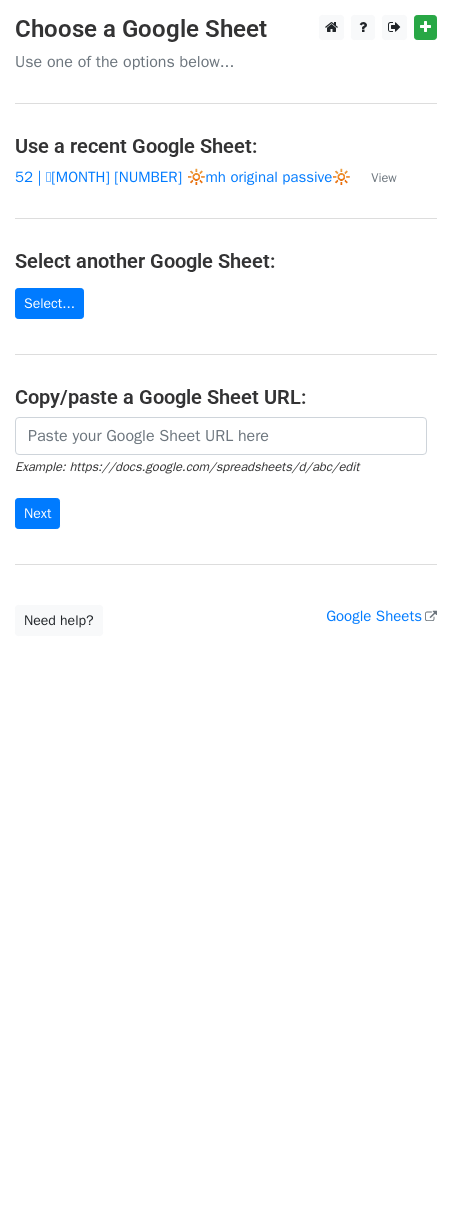 scroll, scrollTop: 0, scrollLeft: 0, axis: both 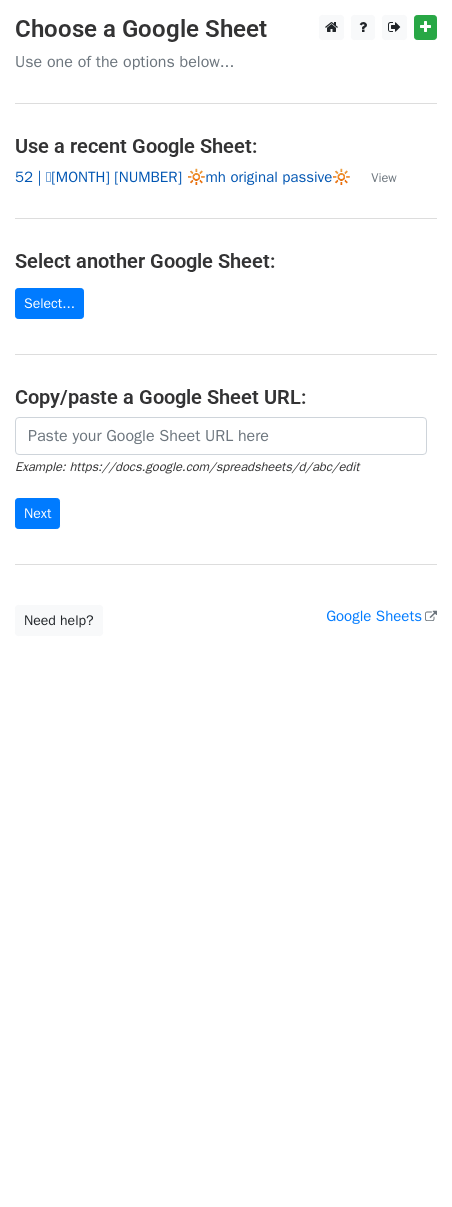 click on "52 | 🩷JULY 8 🔆mh original passive🔆" at bounding box center [183, 177] 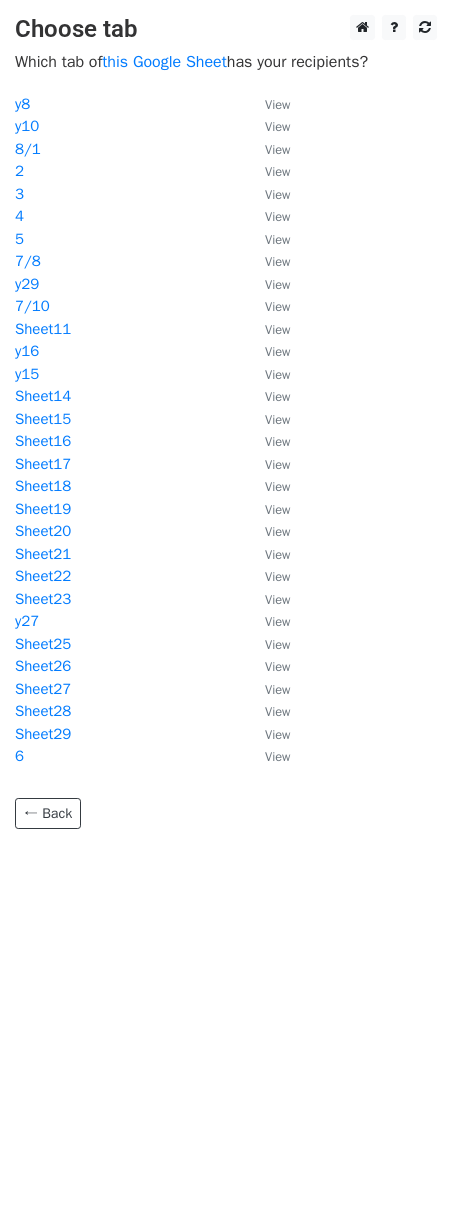 scroll, scrollTop: 0, scrollLeft: 0, axis: both 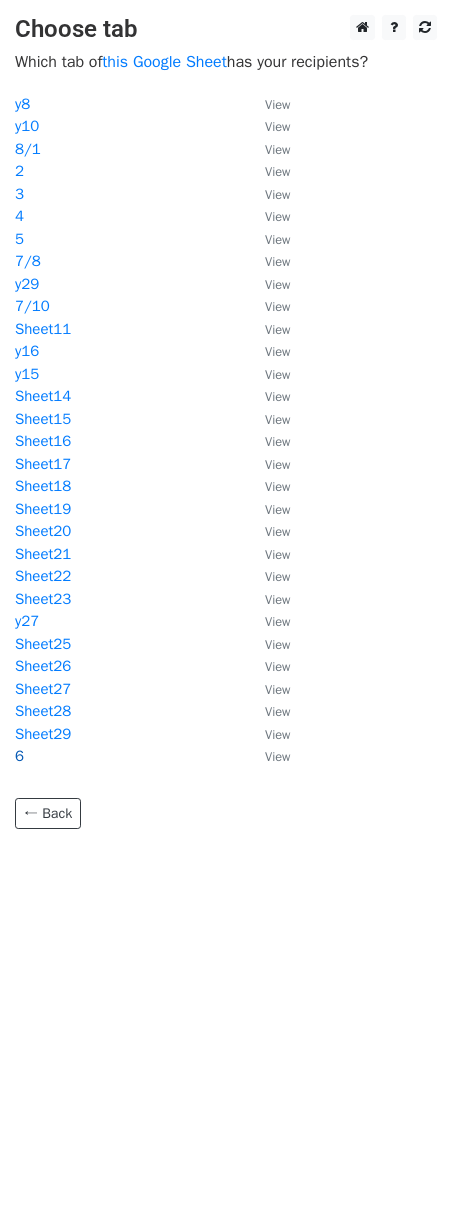 click on "6" at bounding box center (19, 756) 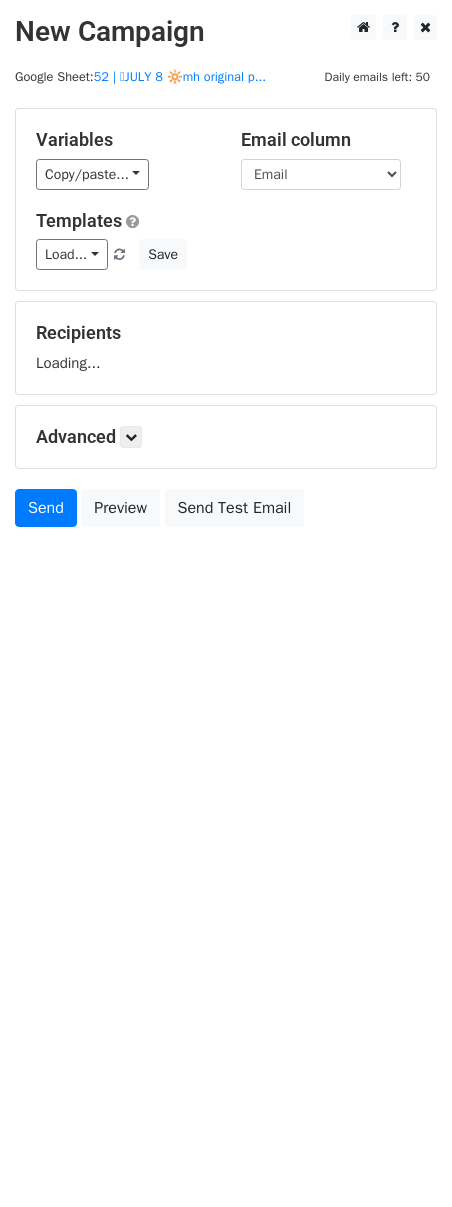 scroll, scrollTop: 0, scrollLeft: 0, axis: both 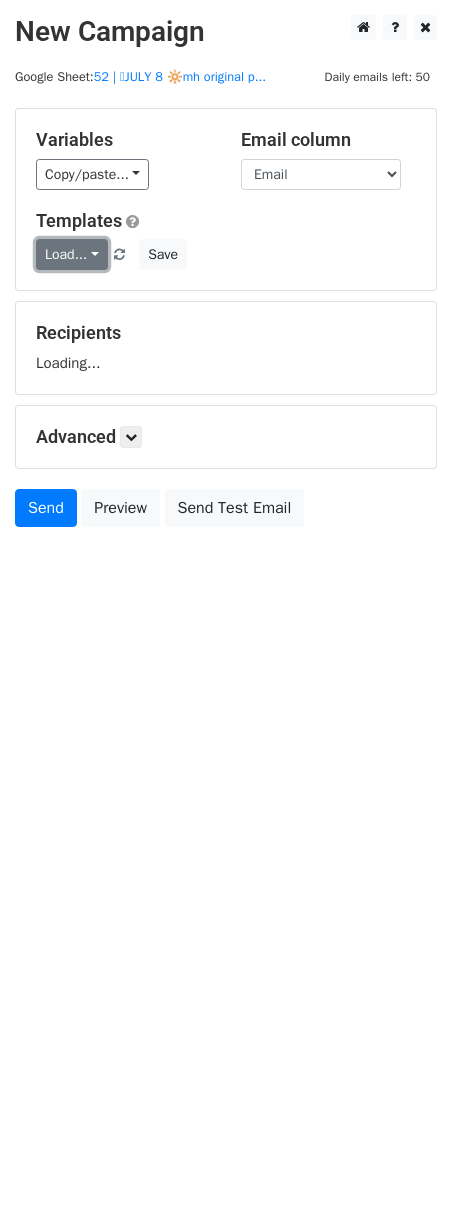 click on "Load..." at bounding box center [72, 254] 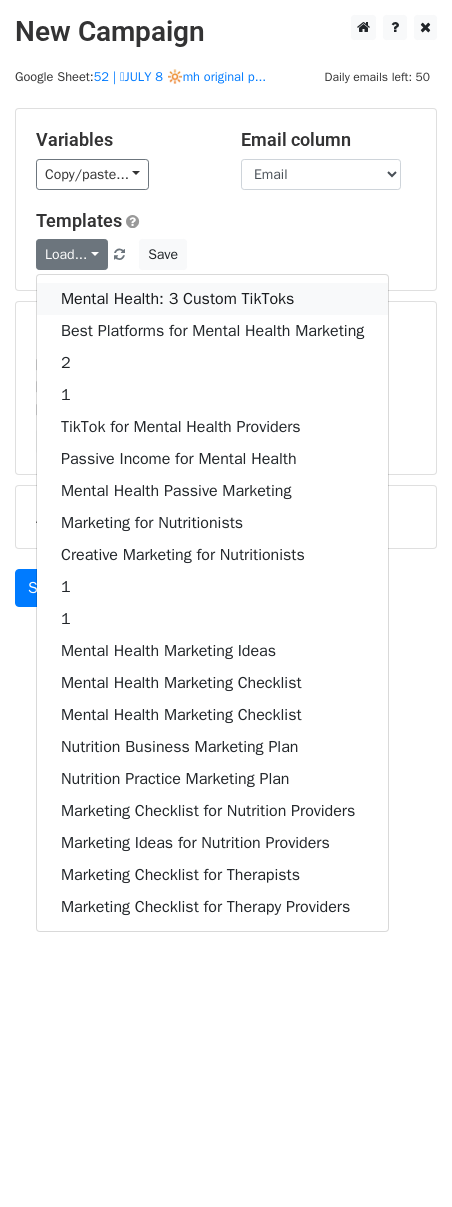 click on "Mental Health: 3 Custom TikToks" at bounding box center (212, 299) 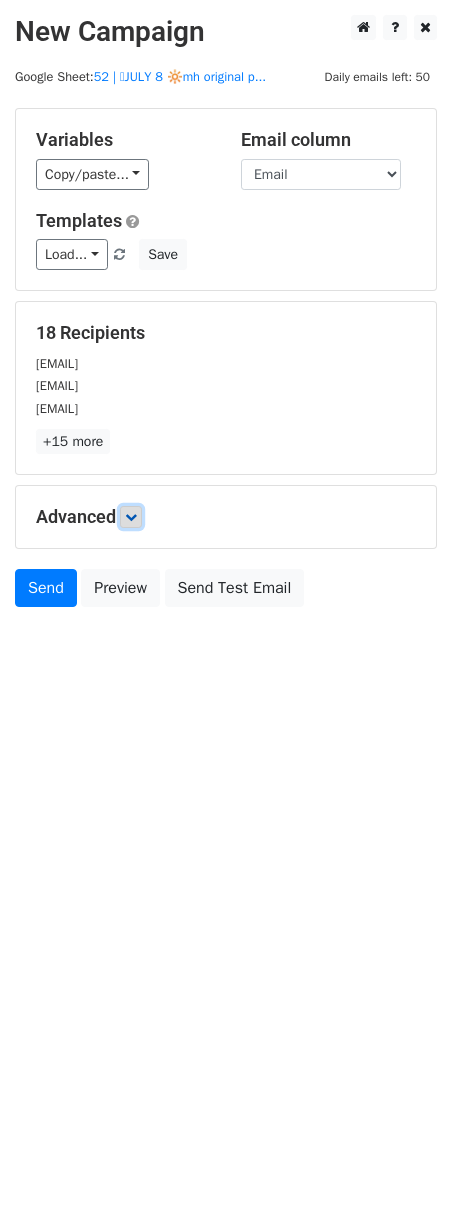 click at bounding box center (131, 517) 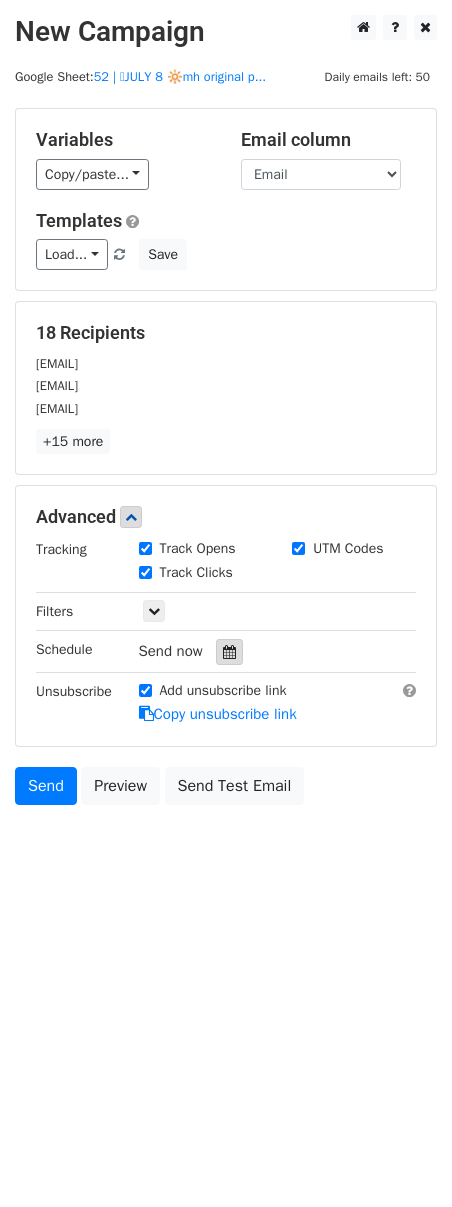 click at bounding box center (229, 652) 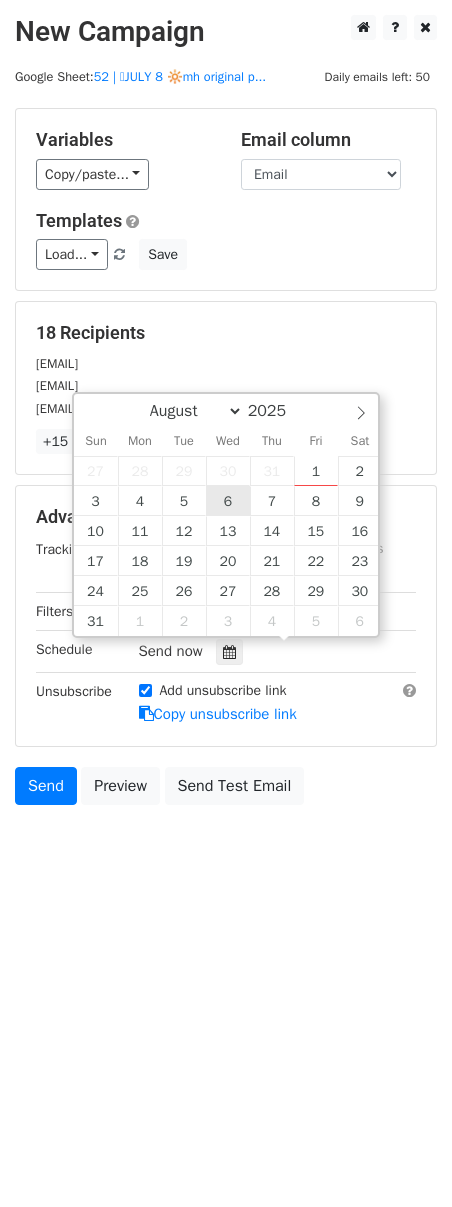 type on "2025-08-06 12:00" 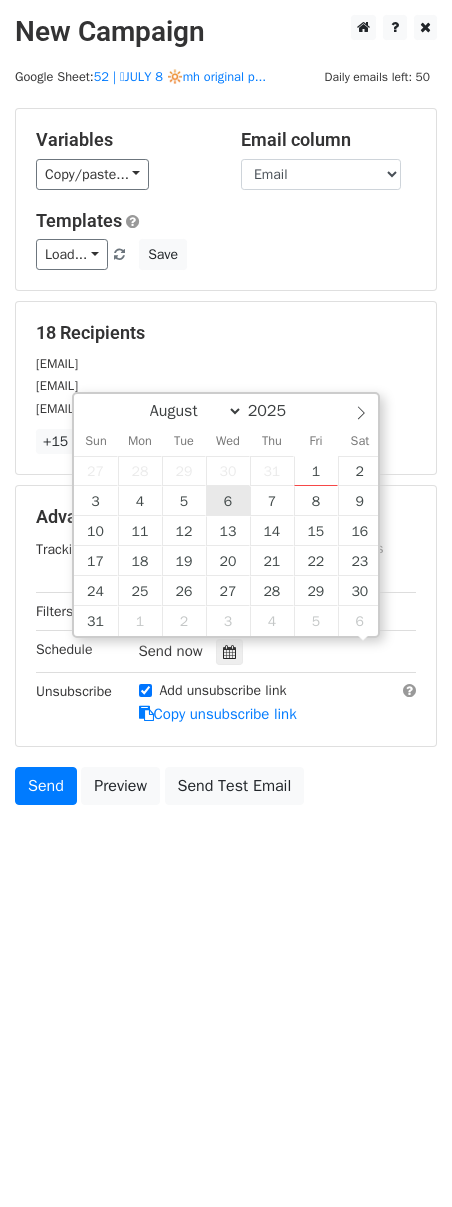 scroll, scrollTop: 1, scrollLeft: 0, axis: vertical 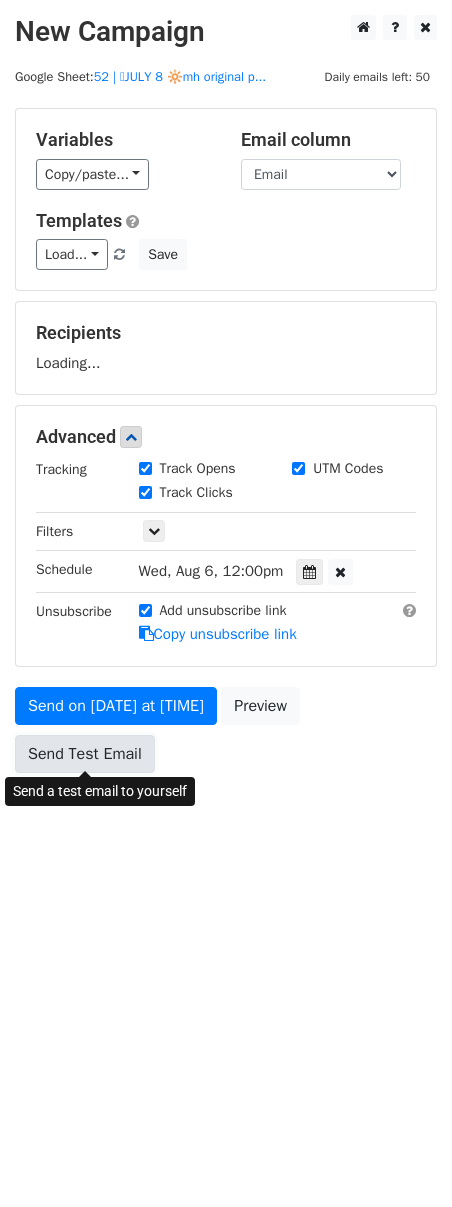 click on "Send Test Email" at bounding box center (85, 754) 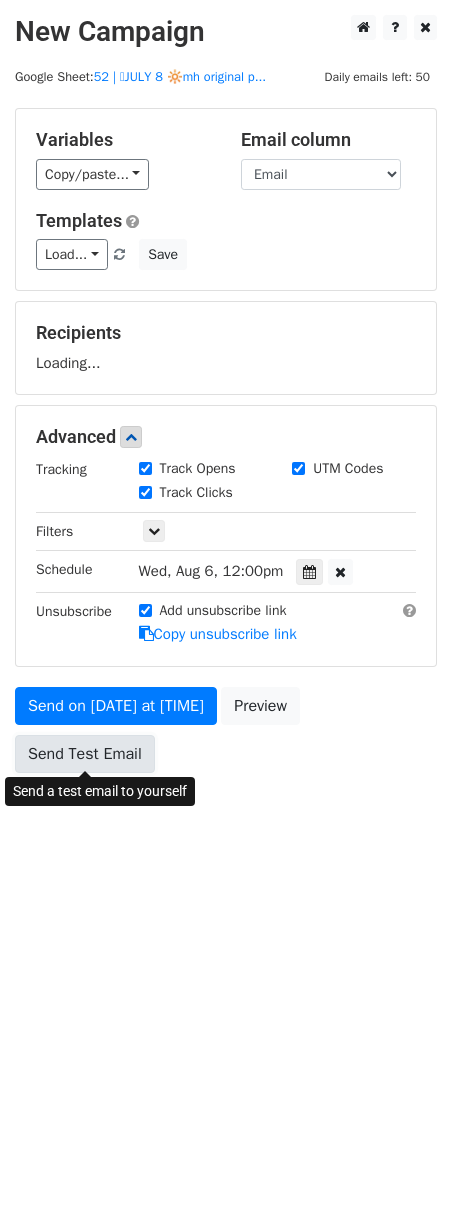 click on "Send Test Email" at bounding box center [85, 754] 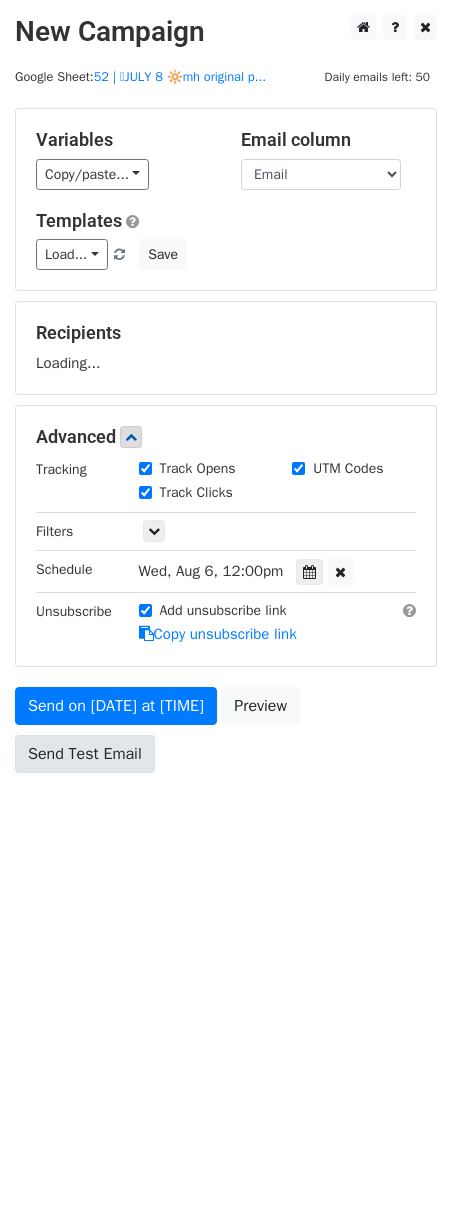 click on "Send Test Email" at bounding box center (85, 754) 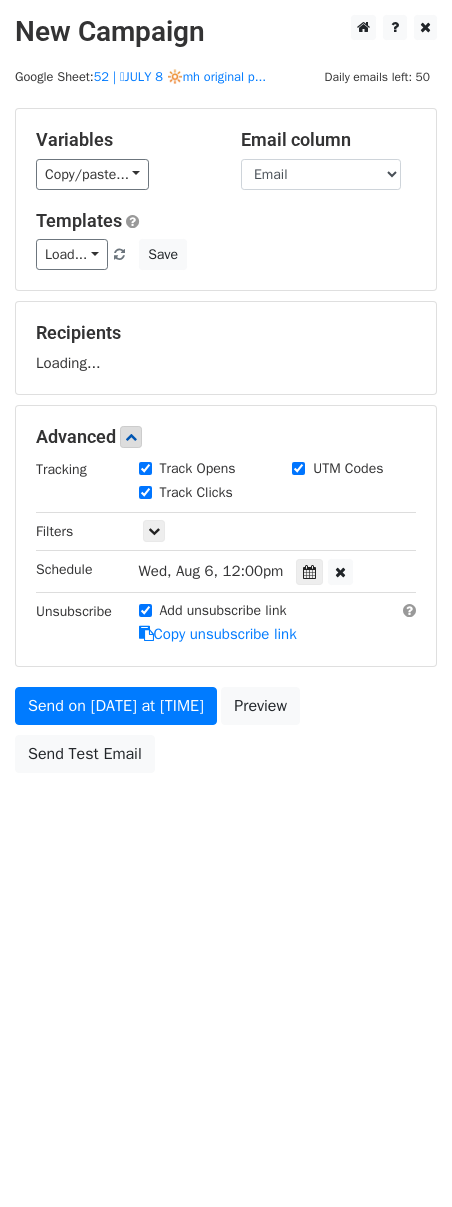 click on "Send on Aug 6 at 12:00pm
Preview
Send Test Email" at bounding box center [226, 735] 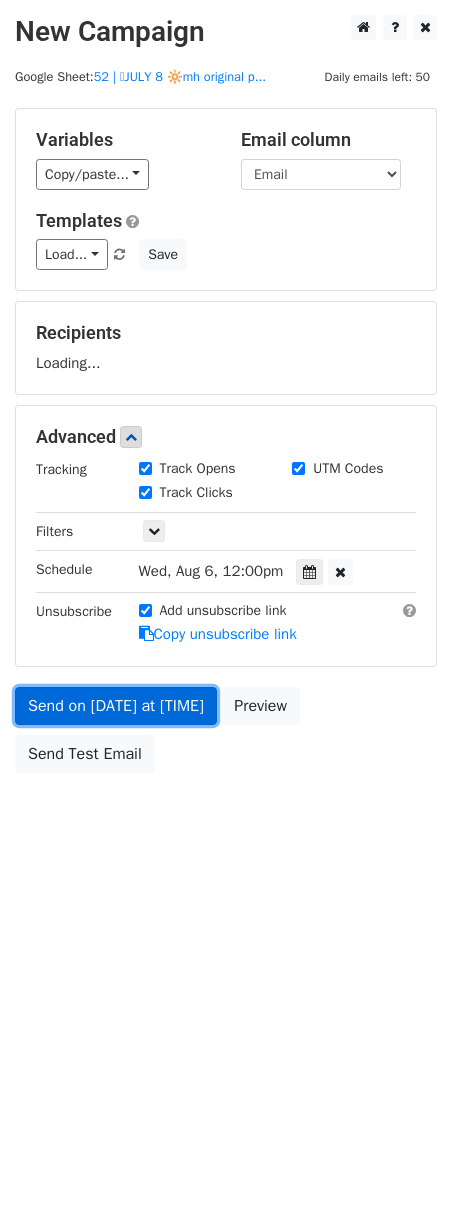 click on "Send on Aug 6 at 12:00pm" at bounding box center (116, 706) 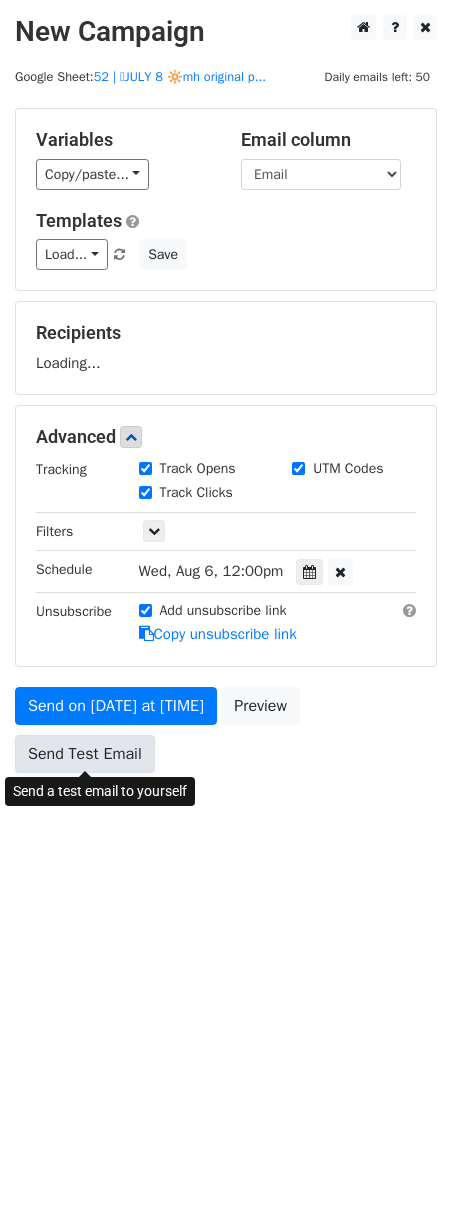 click on "Send Test Email" at bounding box center (85, 754) 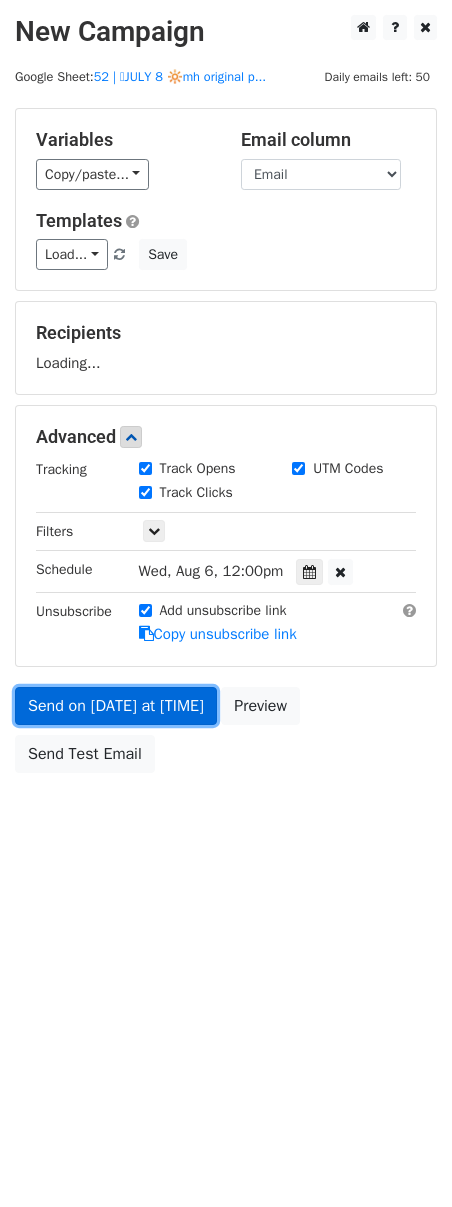 click on "Send on Aug 6 at 12:00pm" at bounding box center (116, 706) 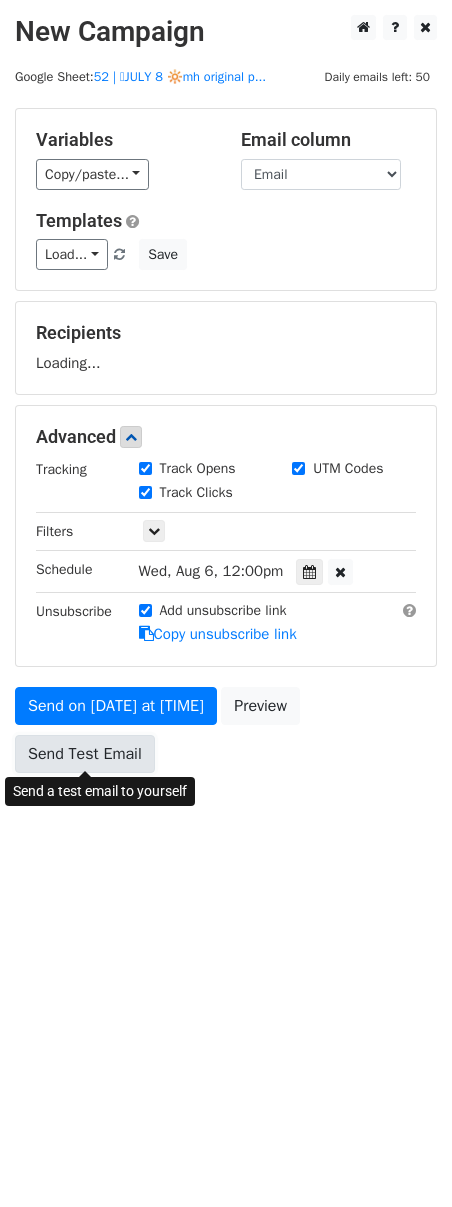 click on "Send Test Email" at bounding box center [85, 754] 